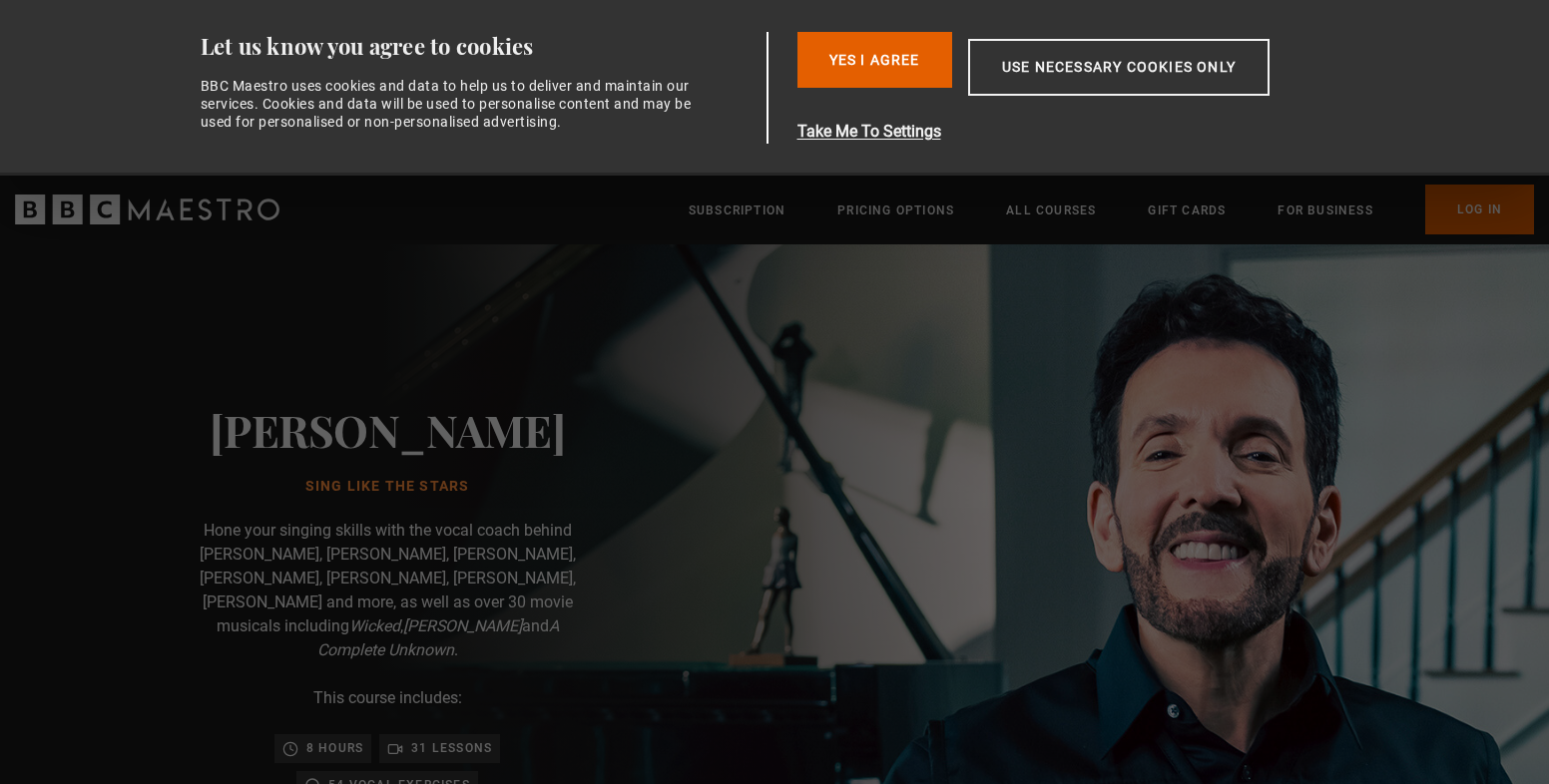 scroll, scrollTop: 0, scrollLeft: 0, axis: both 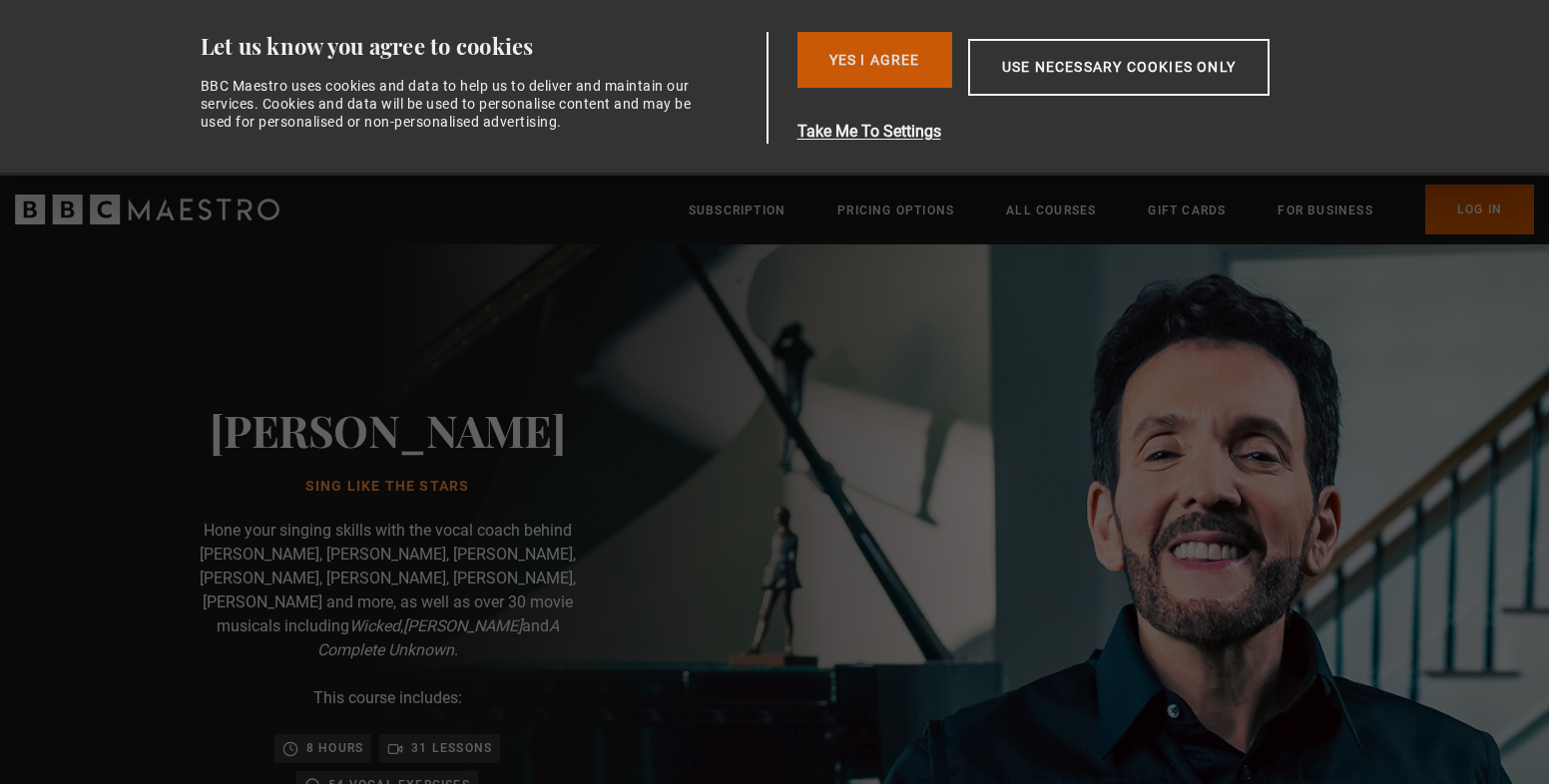 click on "Yes I Agree" at bounding box center (874, 60) 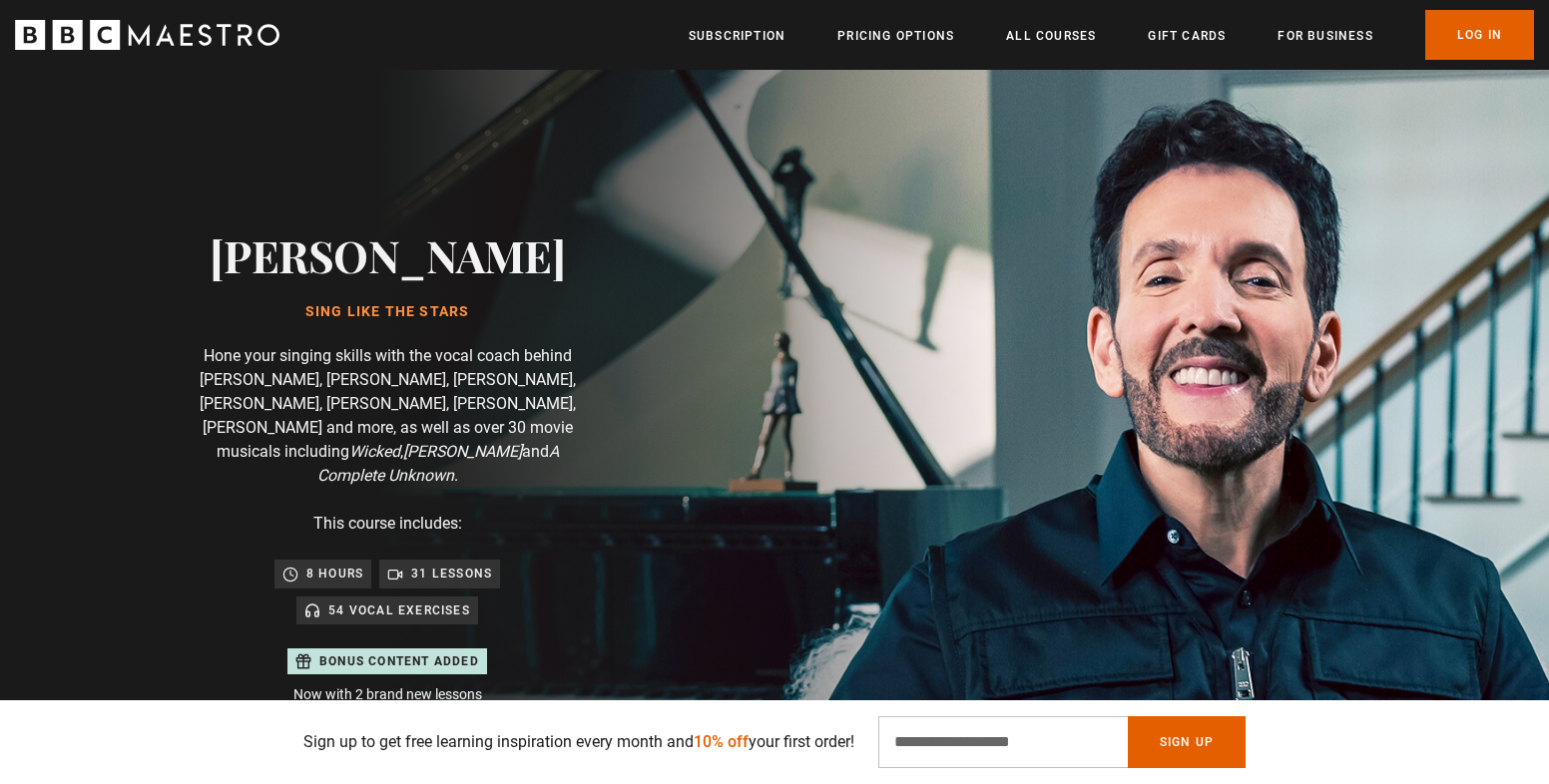 scroll, scrollTop: 0, scrollLeft: 0, axis: both 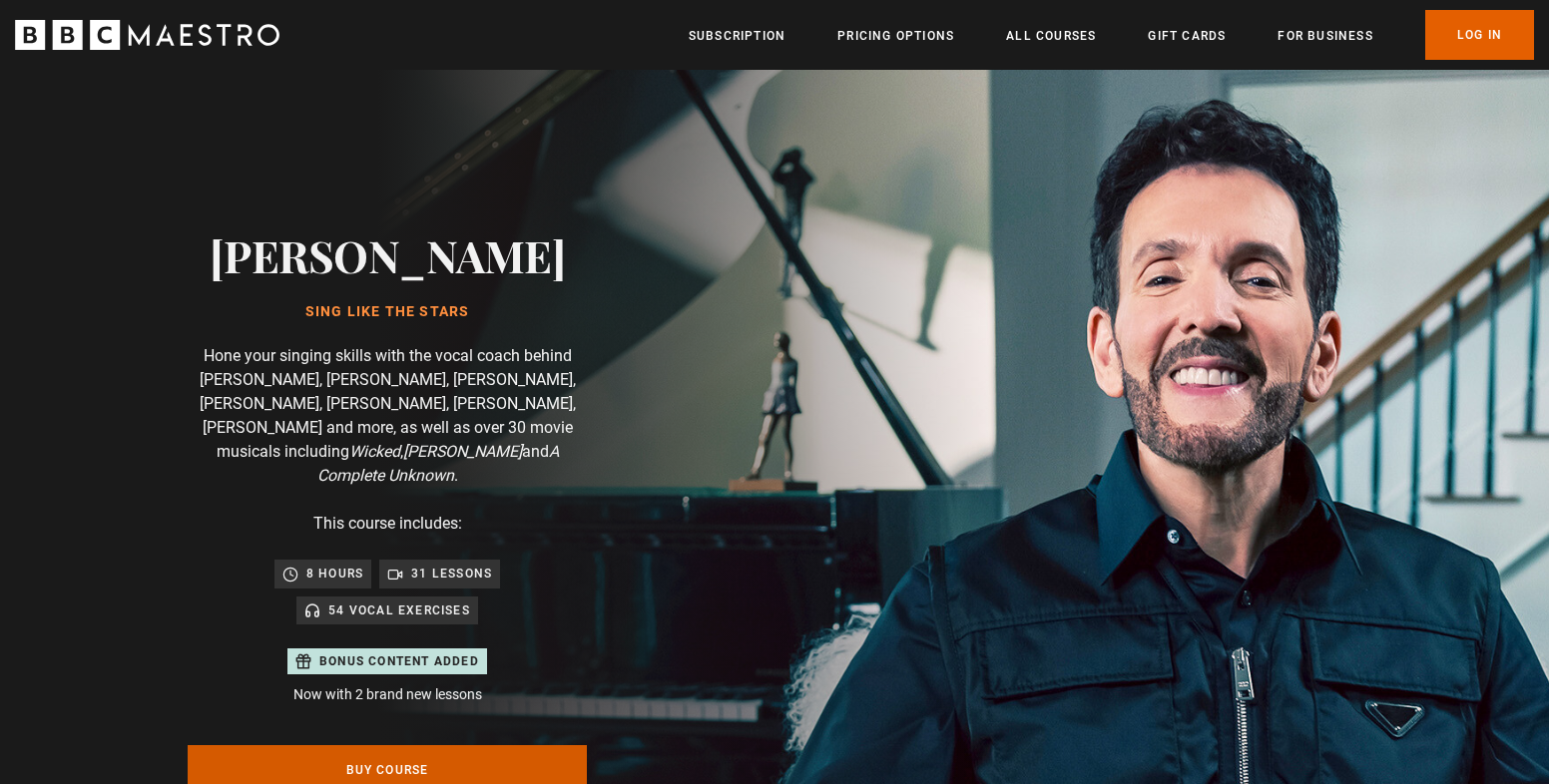 click on "Buy Course" at bounding box center (387, 770) 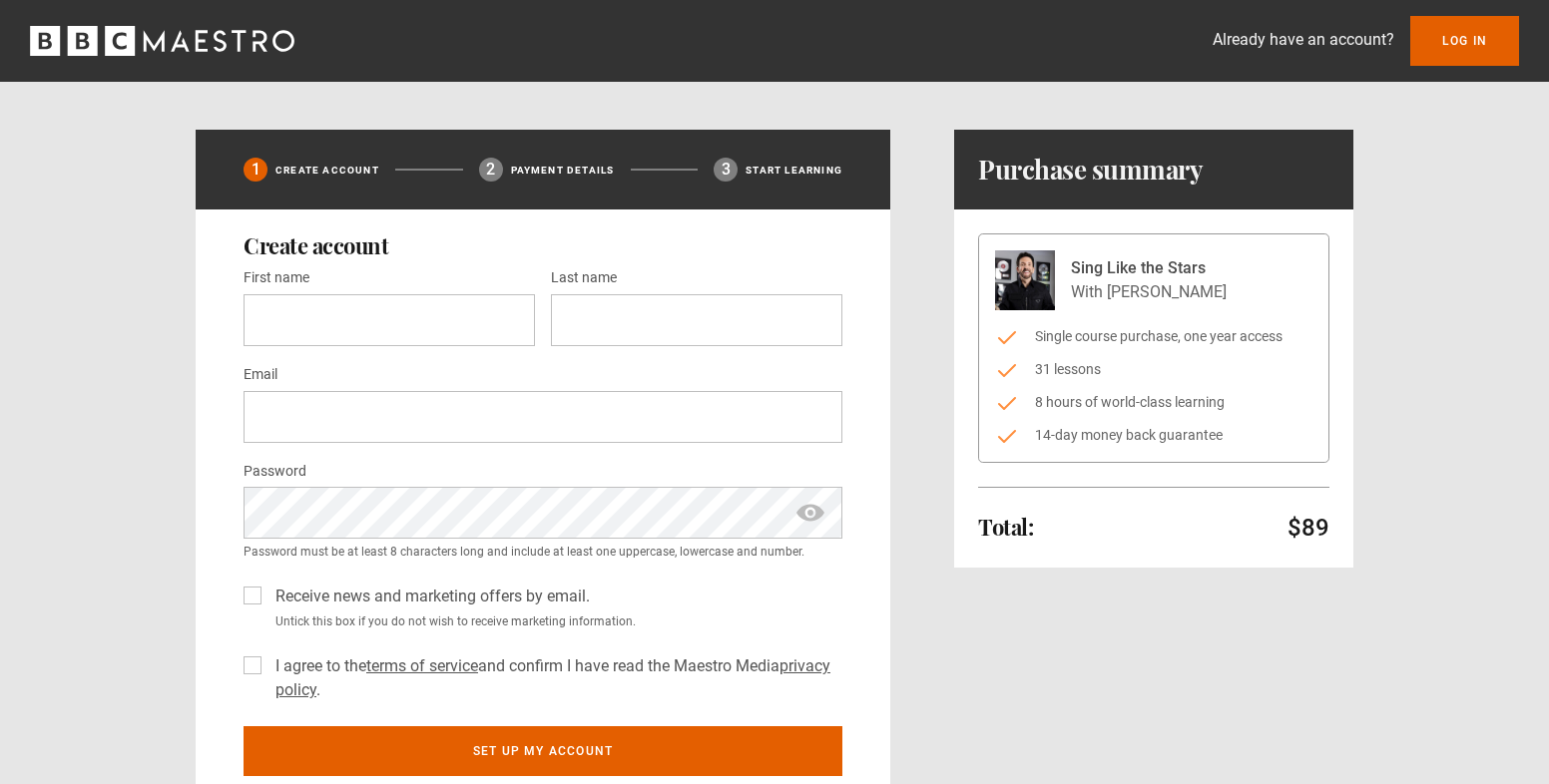 scroll, scrollTop: 0, scrollLeft: 0, axis: both 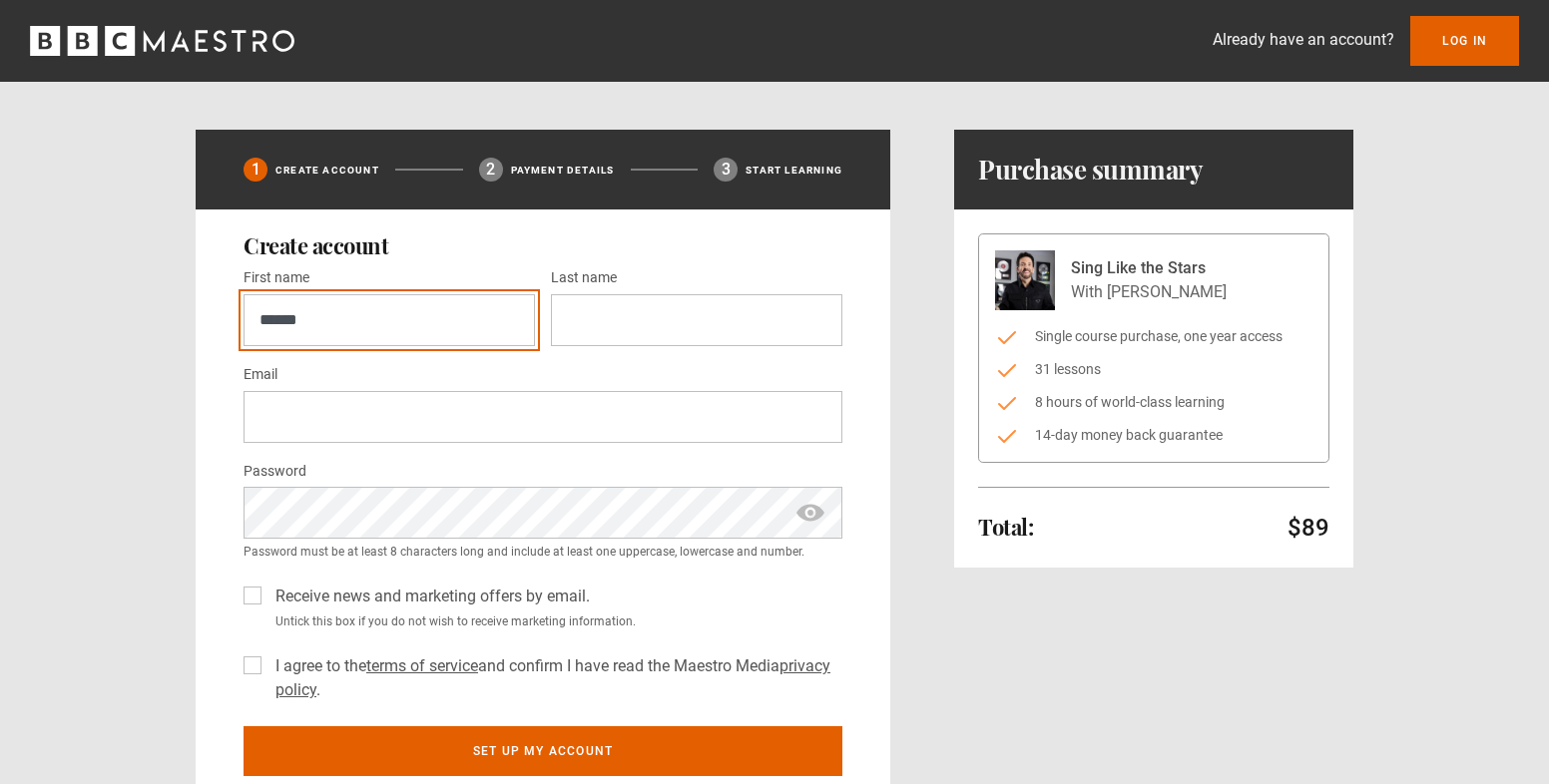 type on "******" 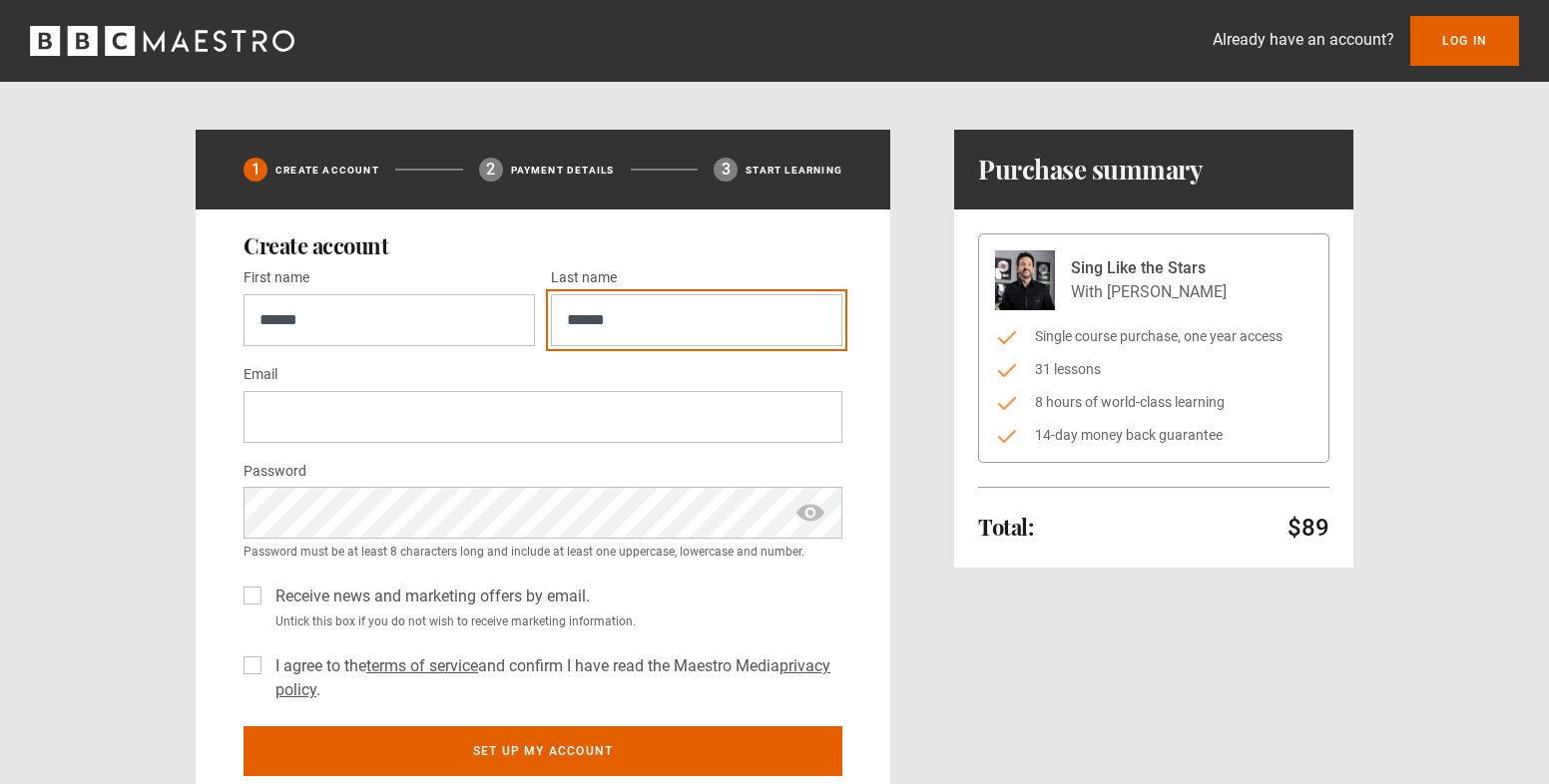 type on "******" 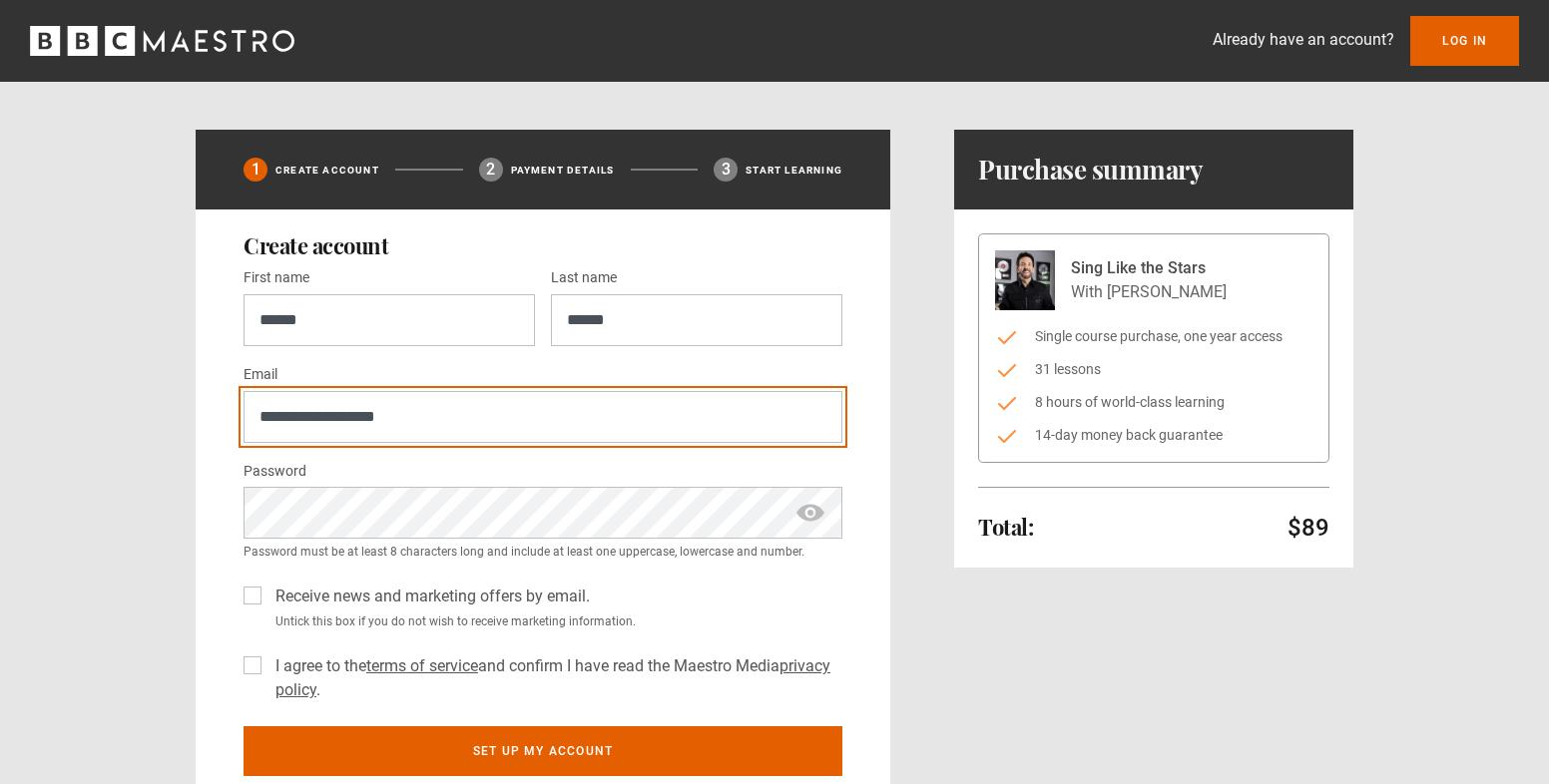 type on "**********" 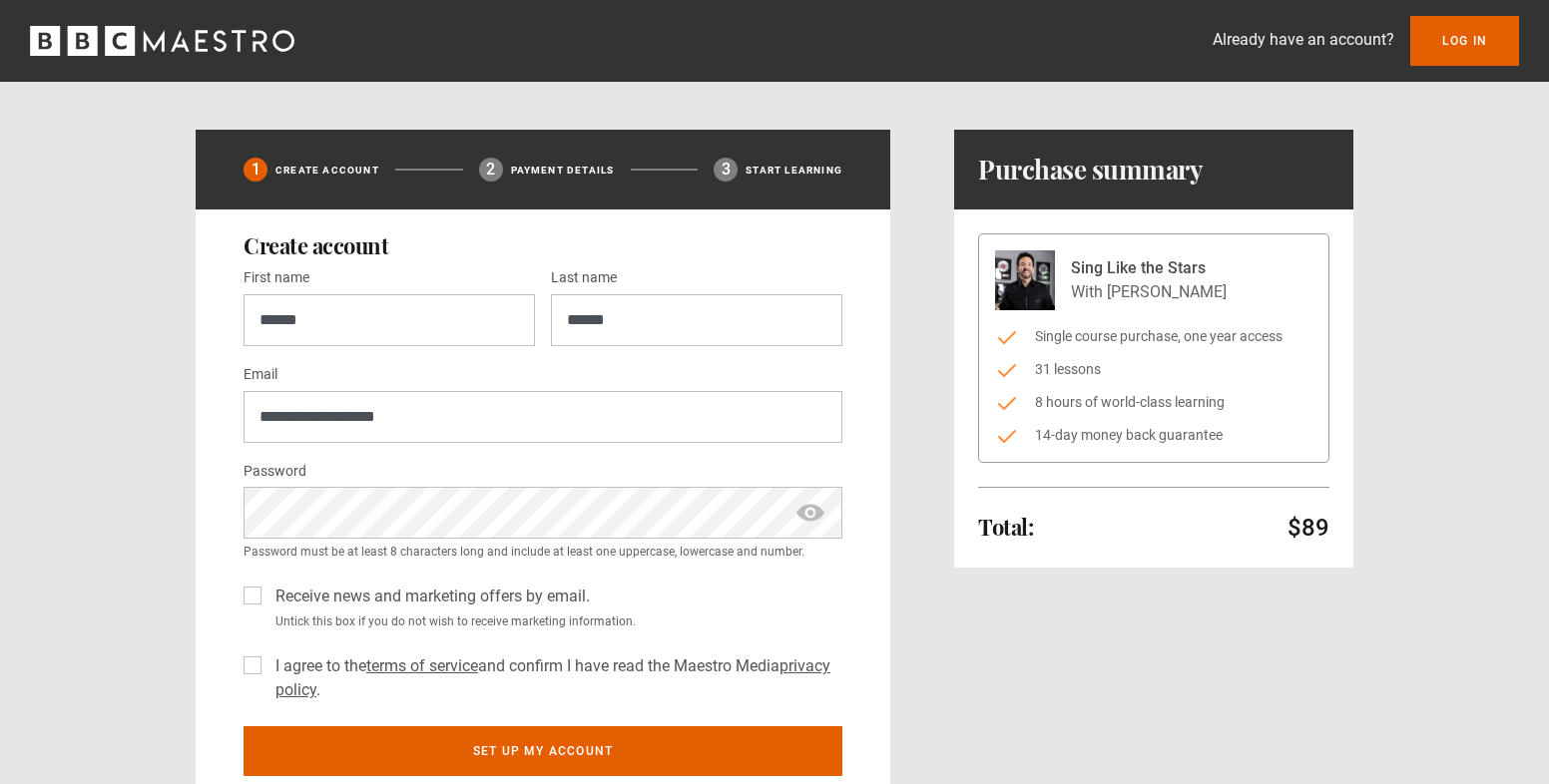 click on "I agree to the  terms of service  and confirm I have read the Maestro Media  privacy policy ." at bounding box center [555, 678] 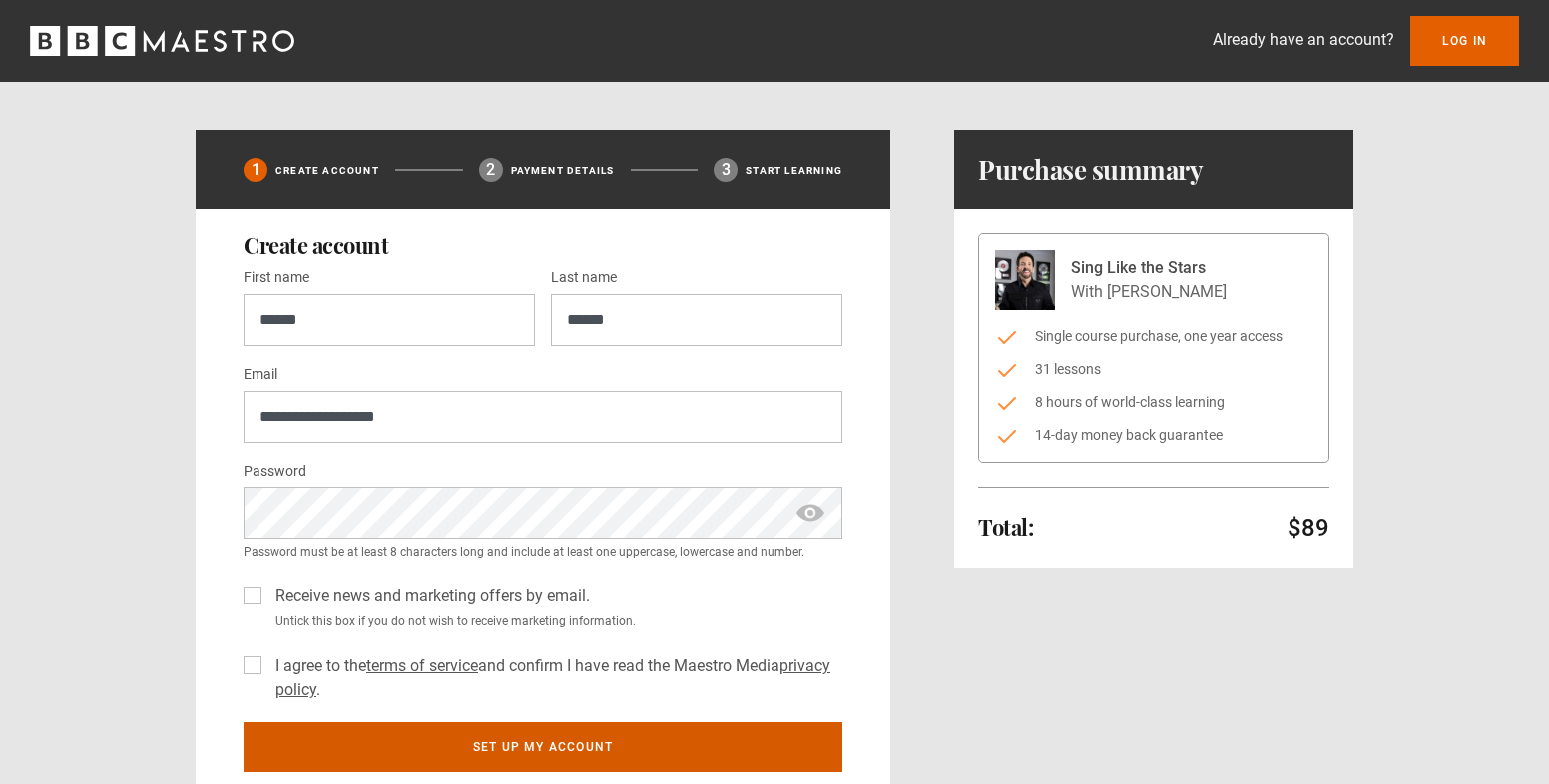 click on "Set up my account" at bounding box center (543, 747) 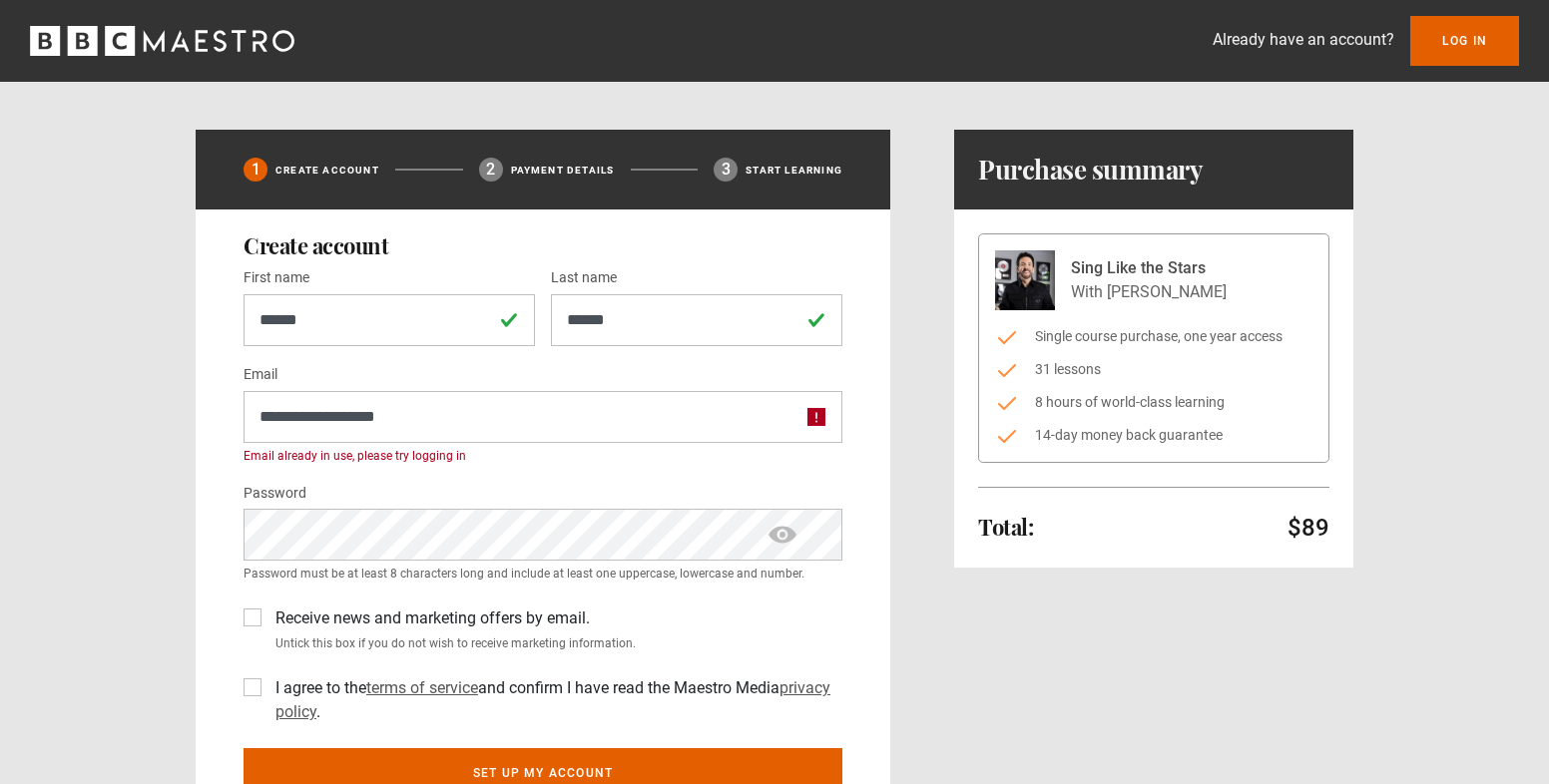 scroll, scrollTop: 0, scrollLeft: 0, axis: both 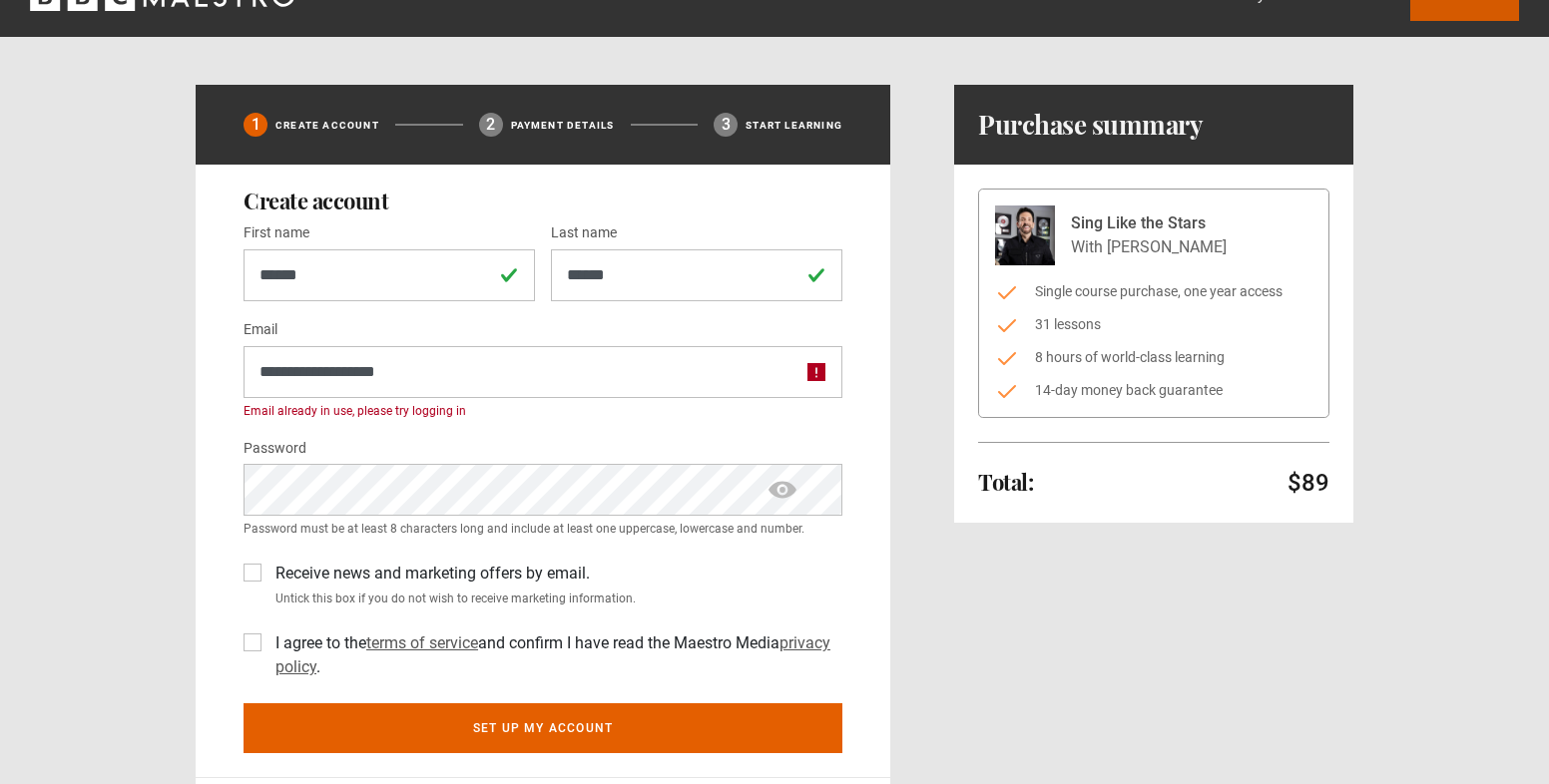 click on "Log In" at bounding box center [1464, -4] 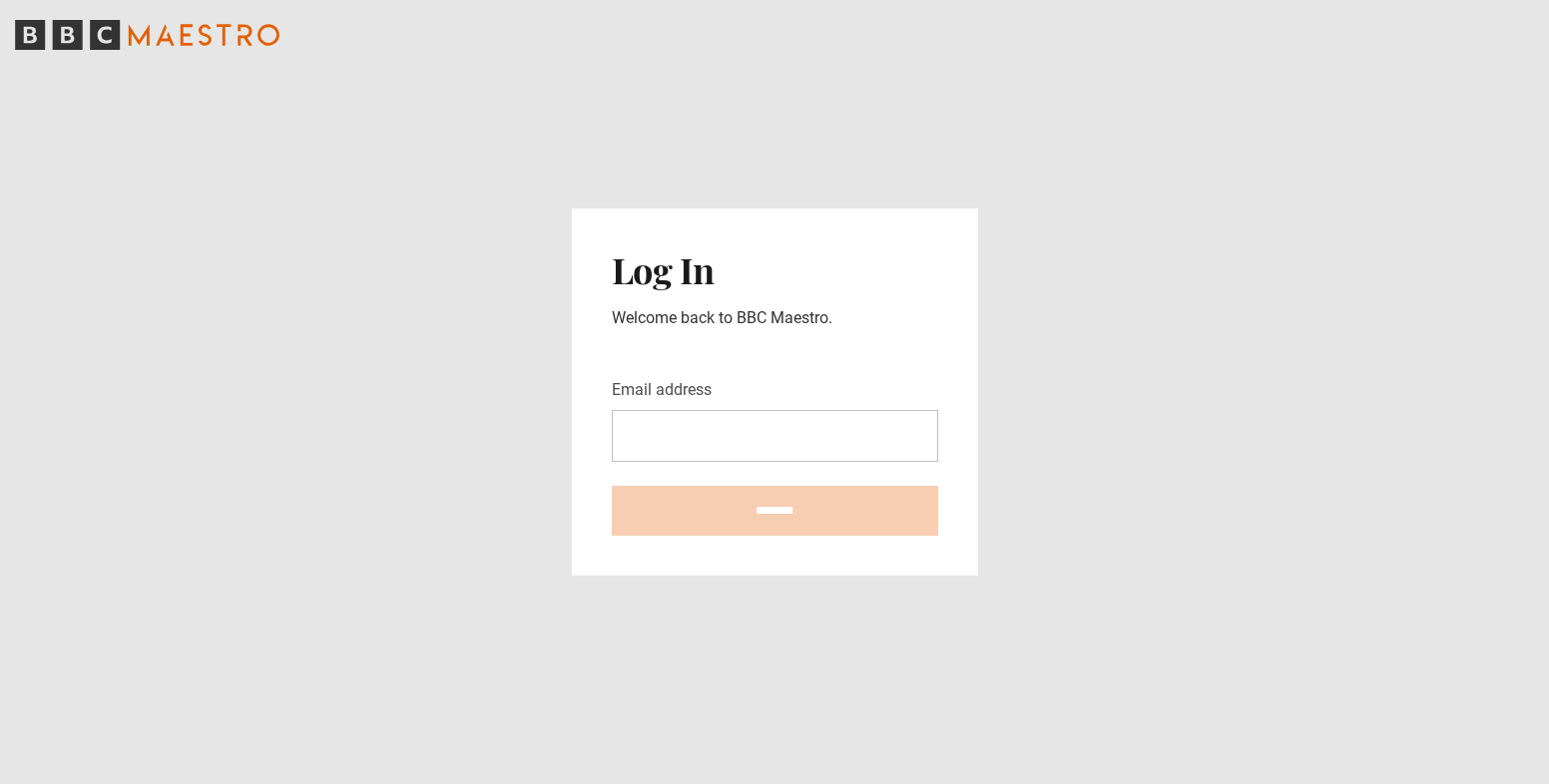 scroll, scrollTop: 0, scrollLeft: 0, axis: both 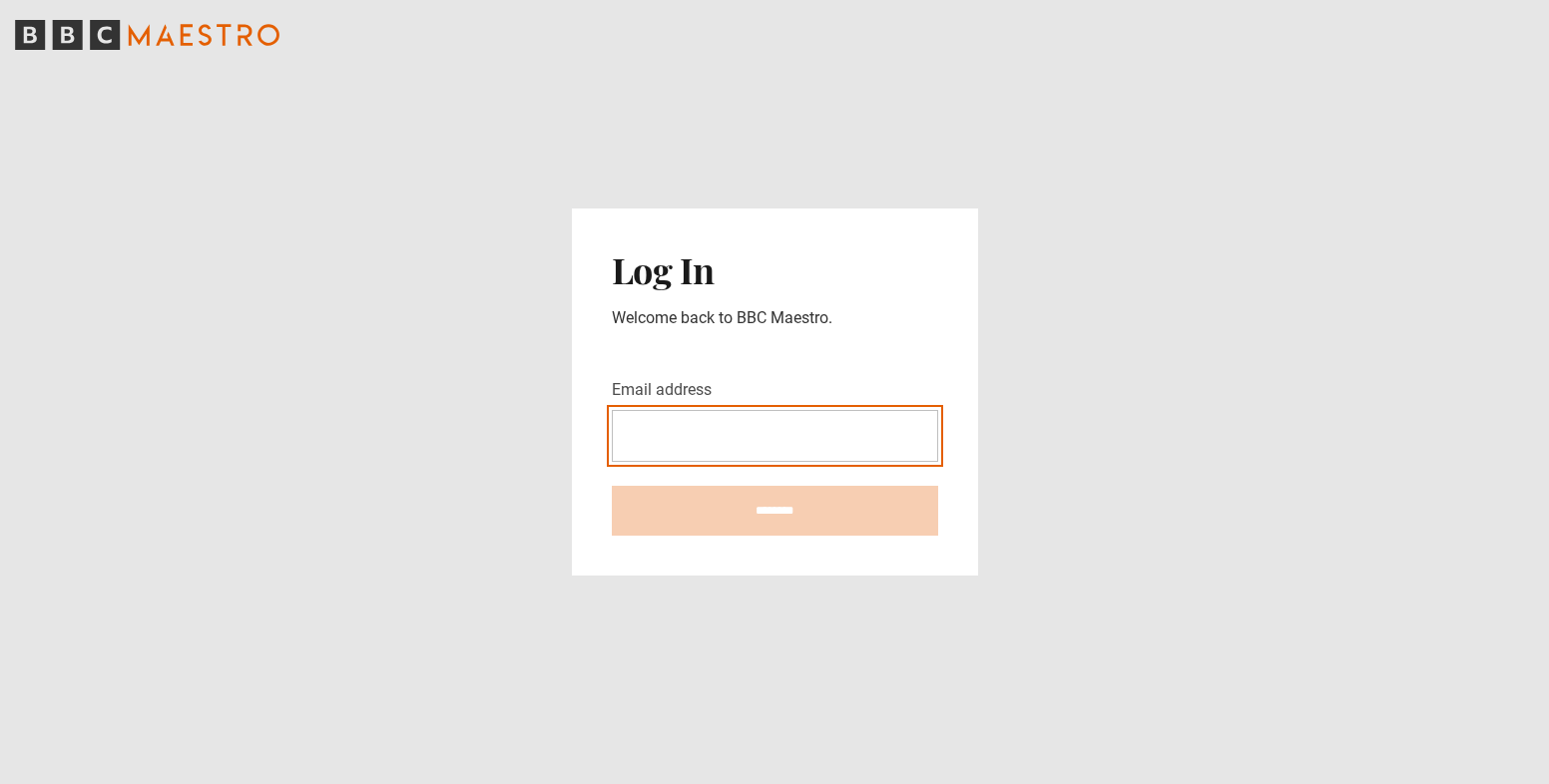 type on "**********" 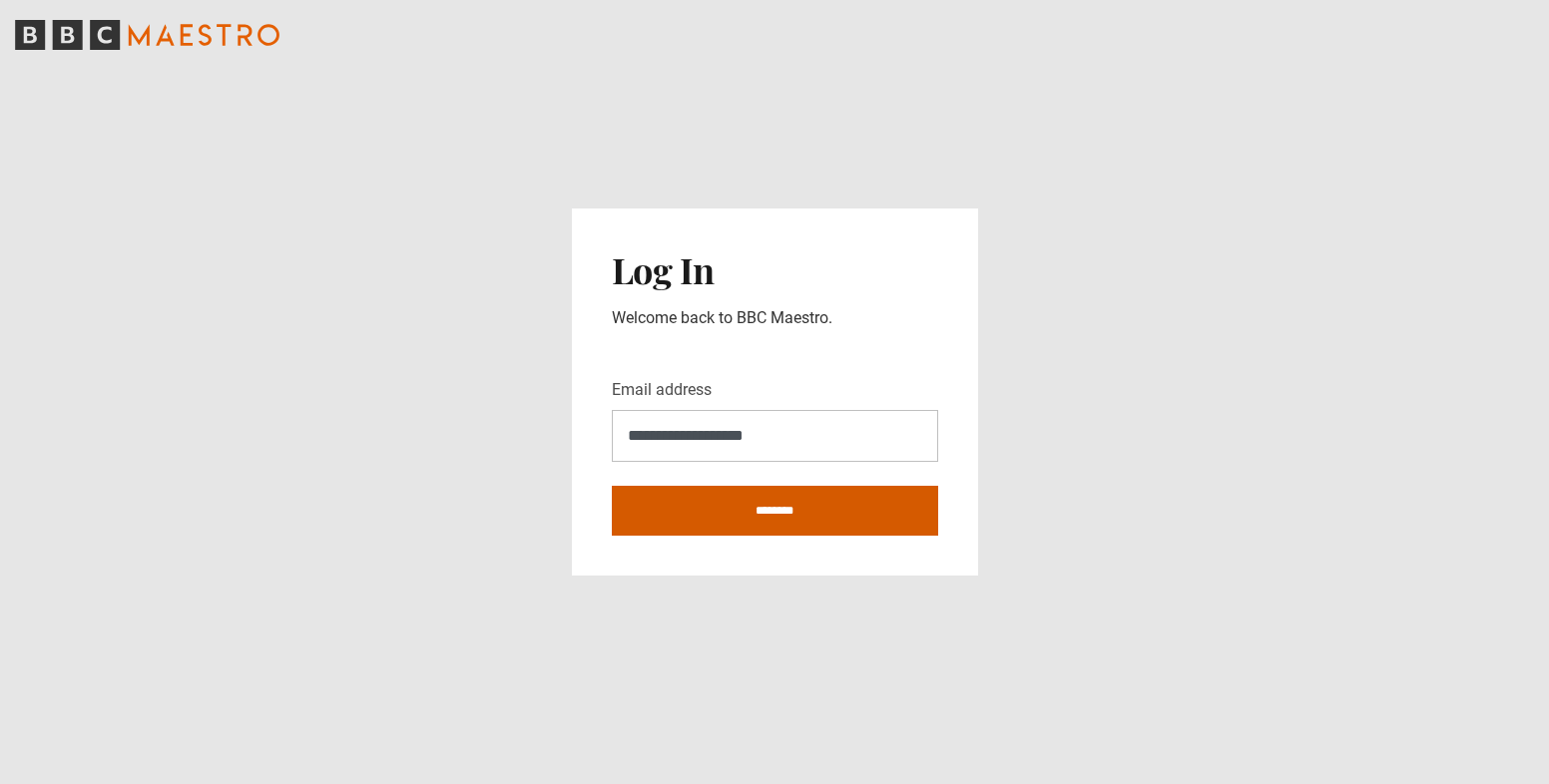 click on "********" at bounding box center [774, 511] 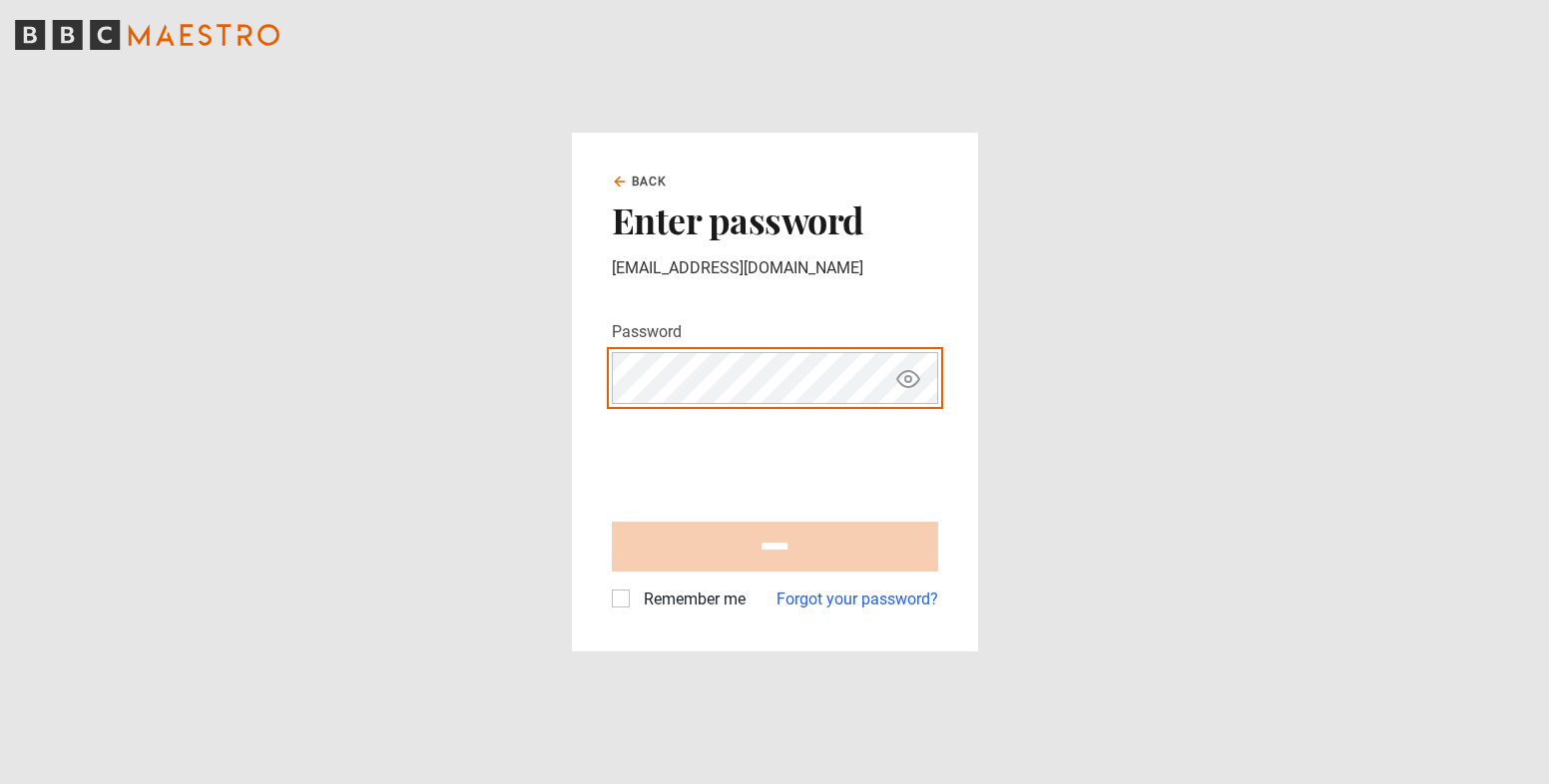scroll, scrollTop: 0, scrollLeft: 0, axis: both 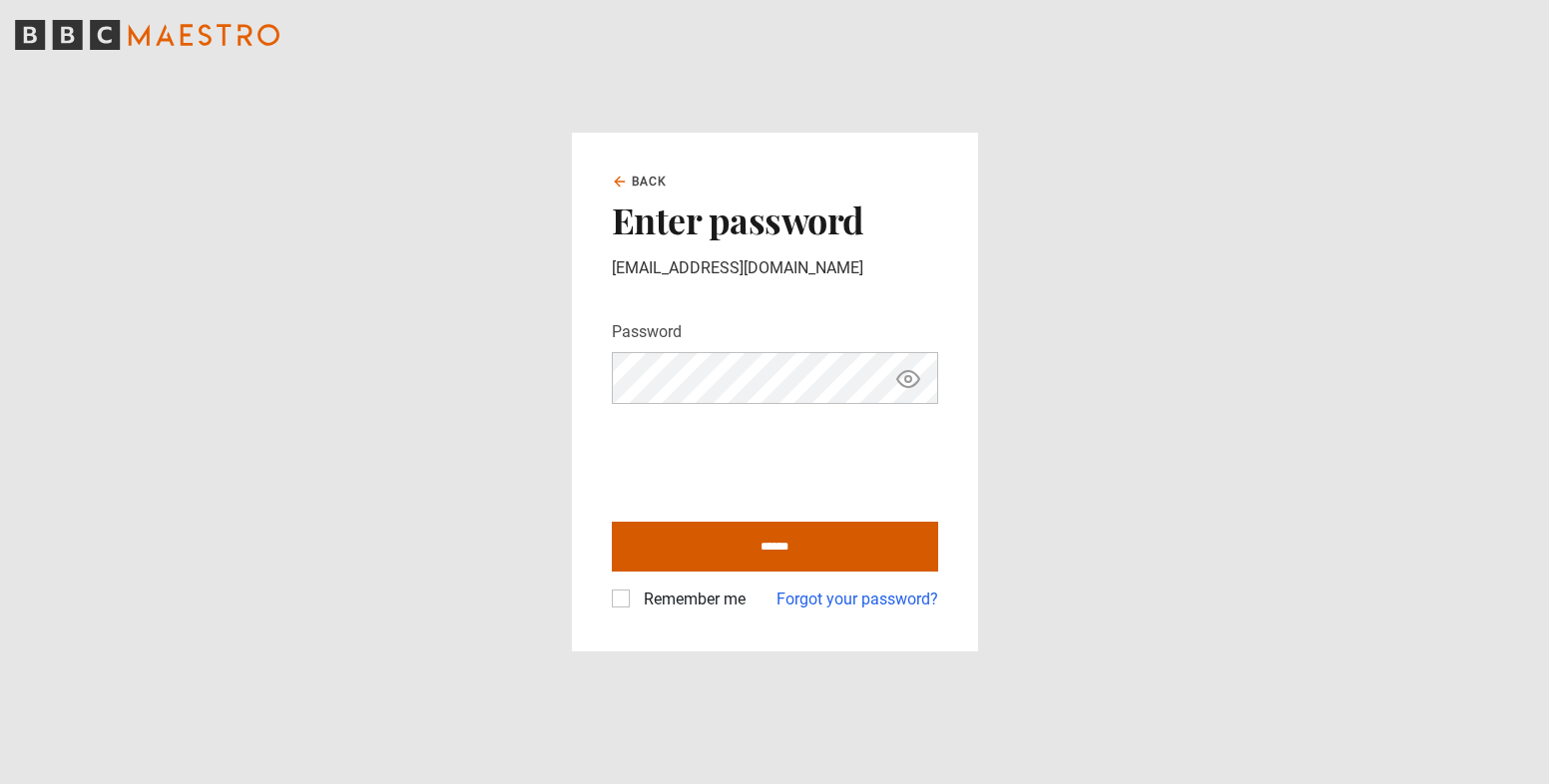 click on "******" at bounding box center [774, 547] 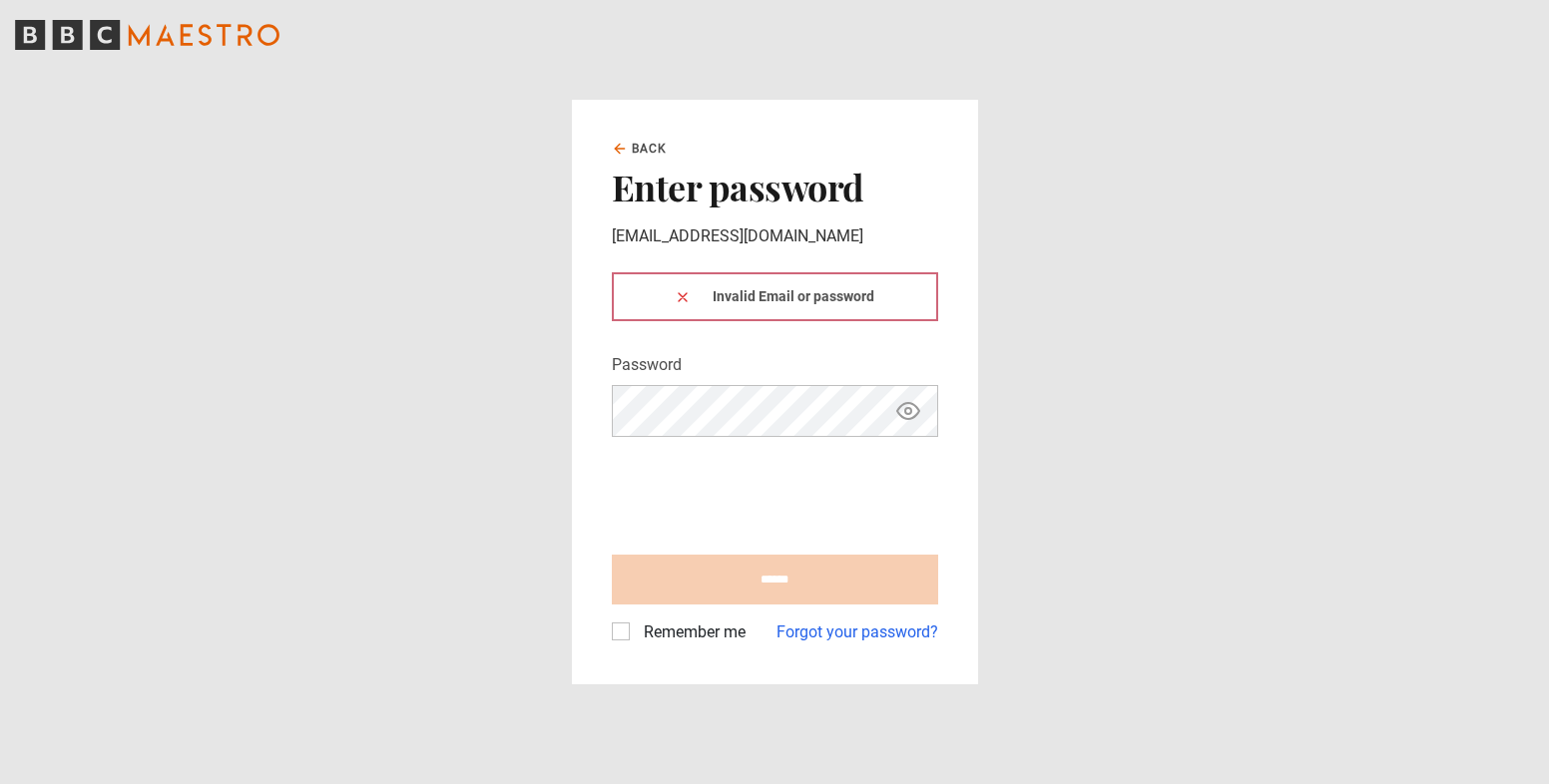 scroll, scrollTop: 0, scrollLeft: 0, axis: both 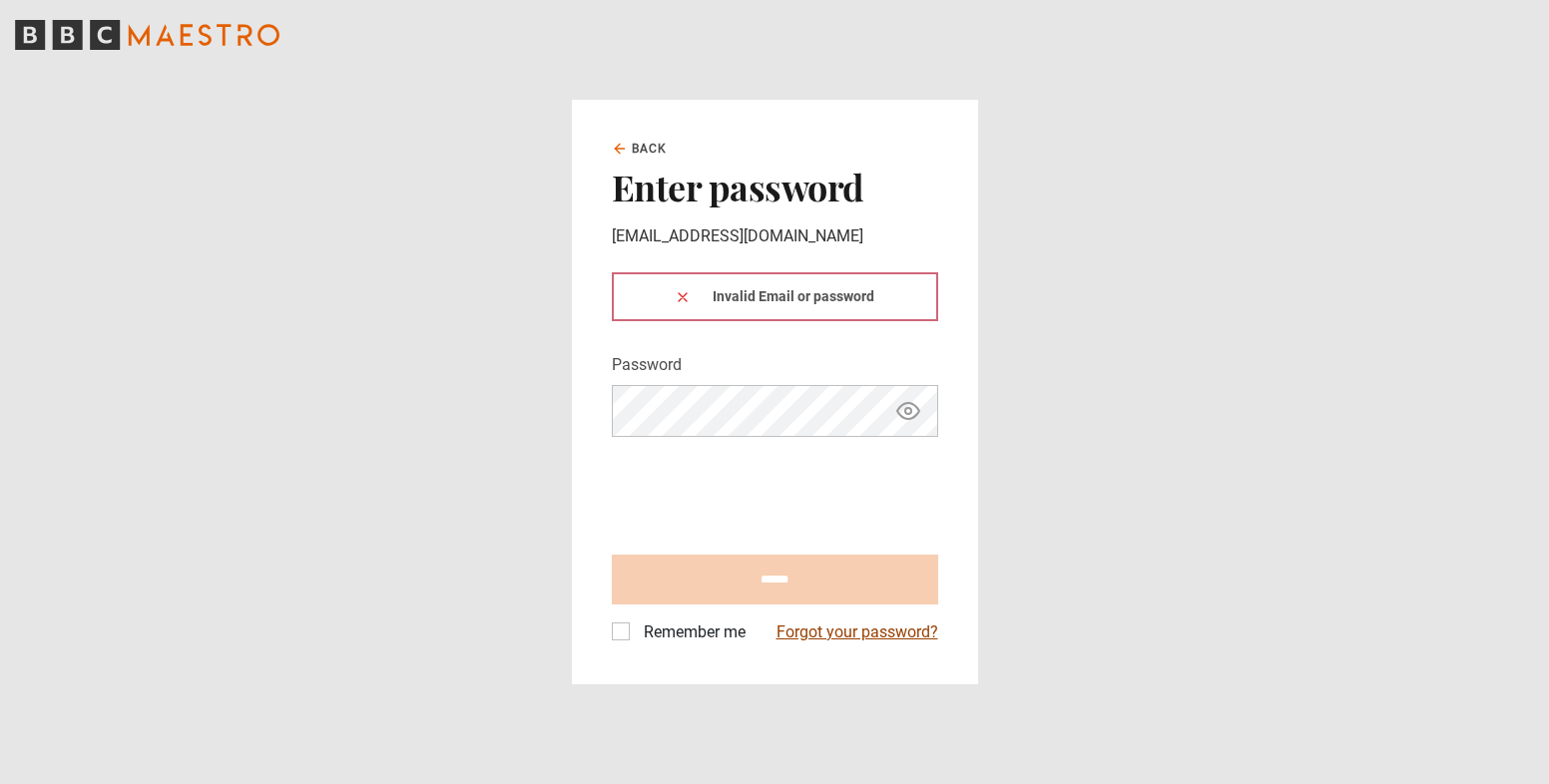 click on "Forgot your password?" at bounding box center (857, 632) 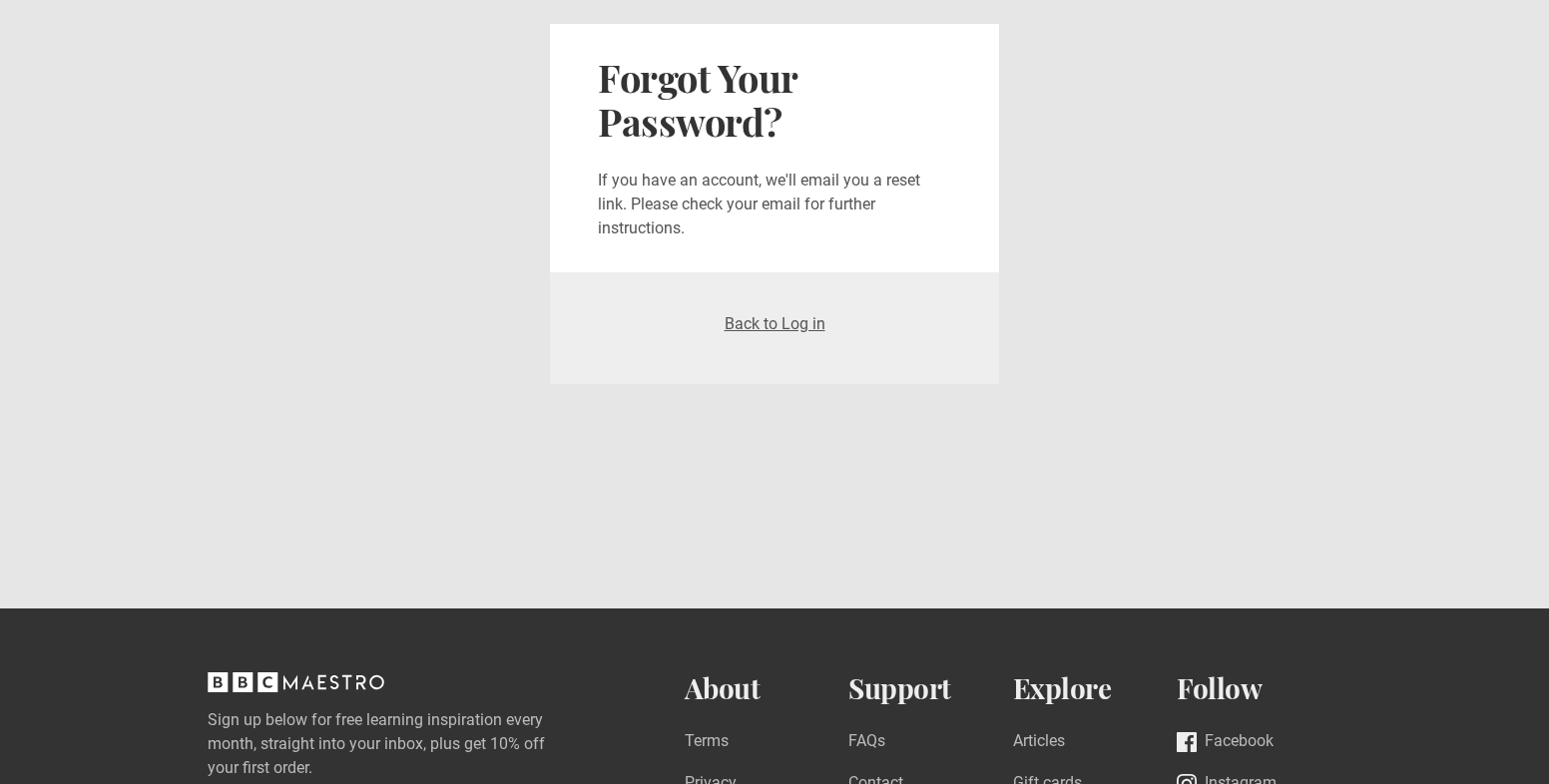 scroll, scrollTop: 0, scrollLeft: 0, axis: both 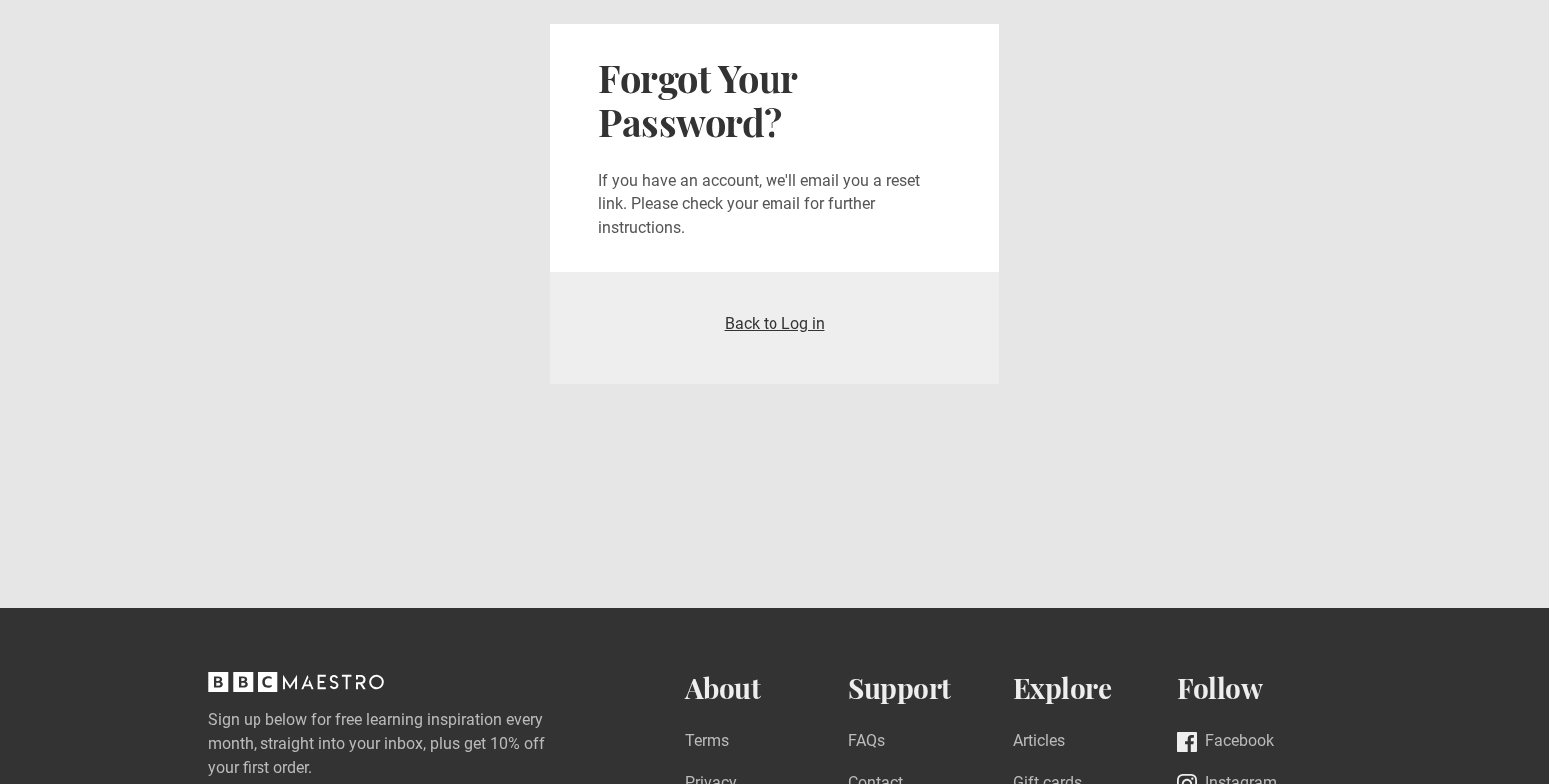 click on "Back to Log in" at bounding box center [774, 323] 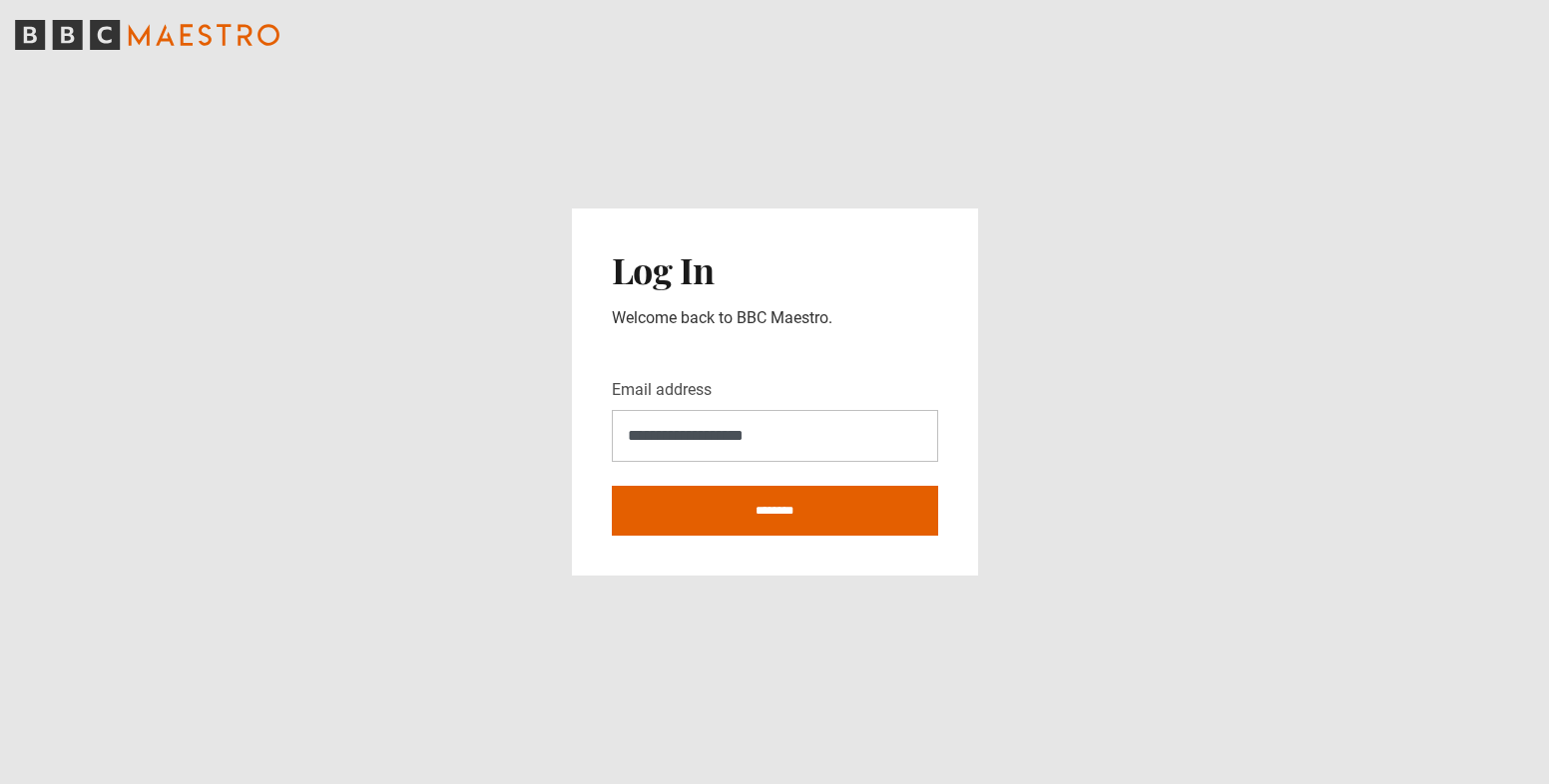scroll, scrollTop: 0, scrollLeft: 0, axis: both 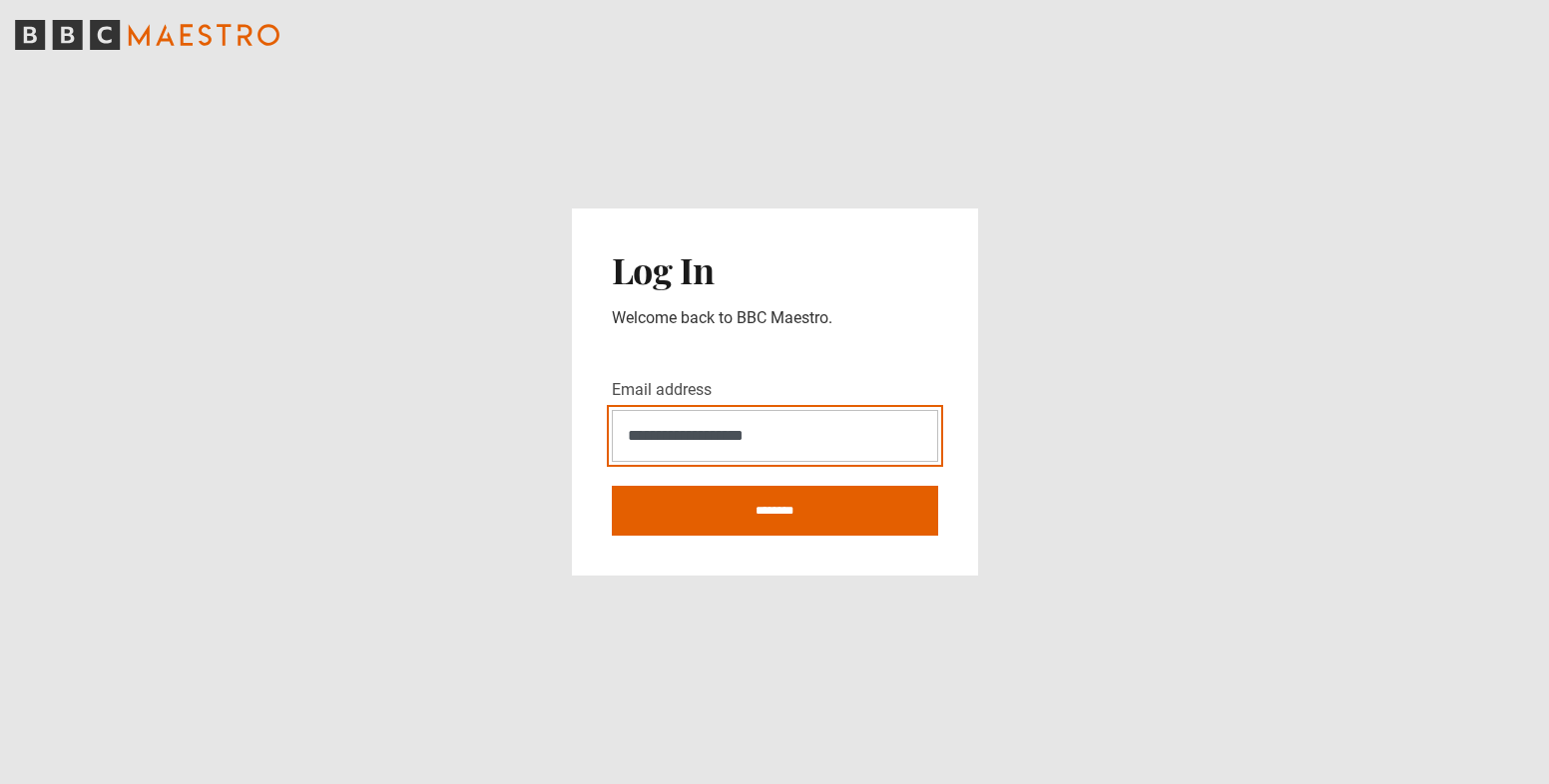 click on "**********" at bounding box center [774, 436] 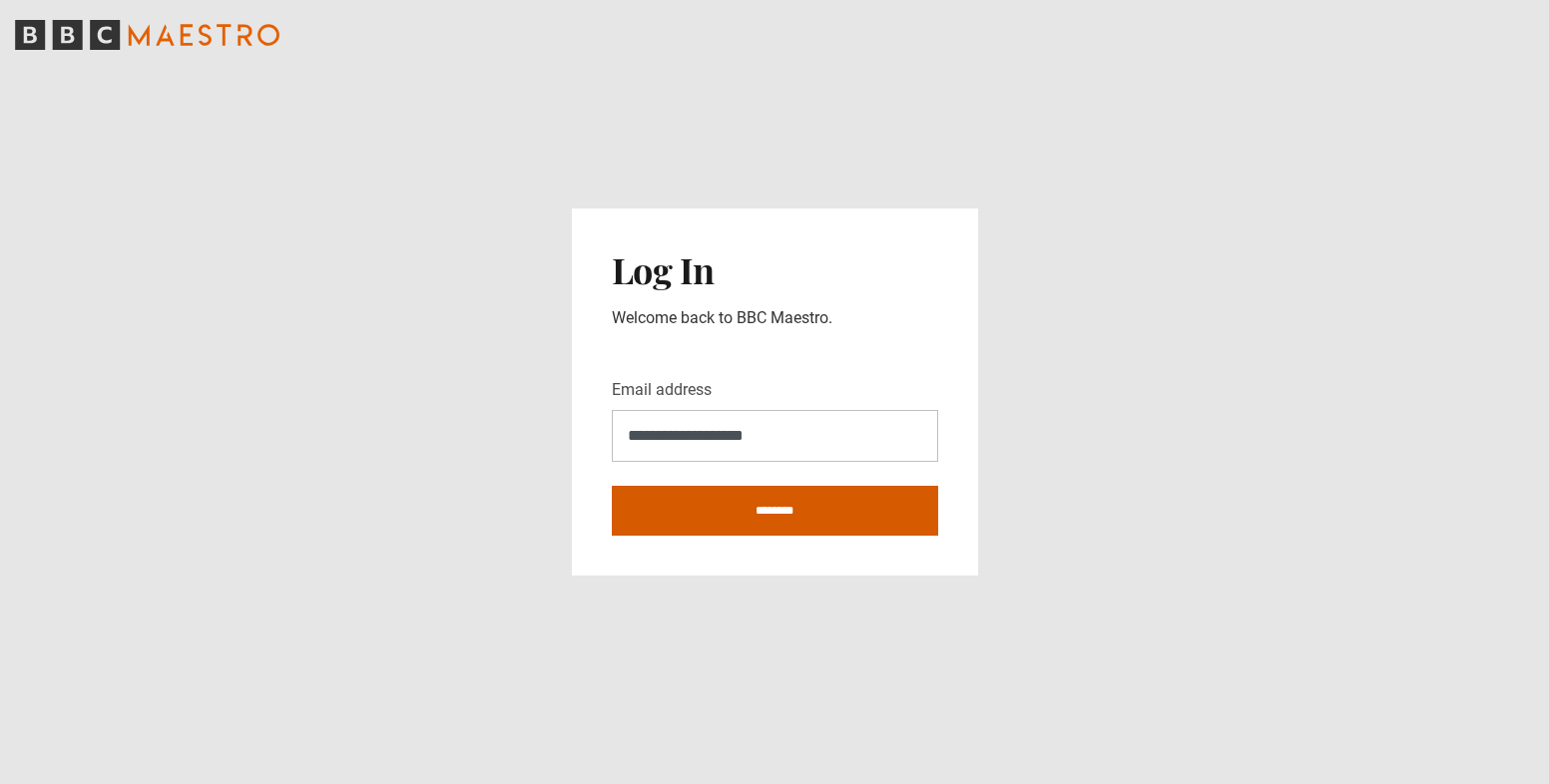 click on "********" at bounding box center [774, 511] 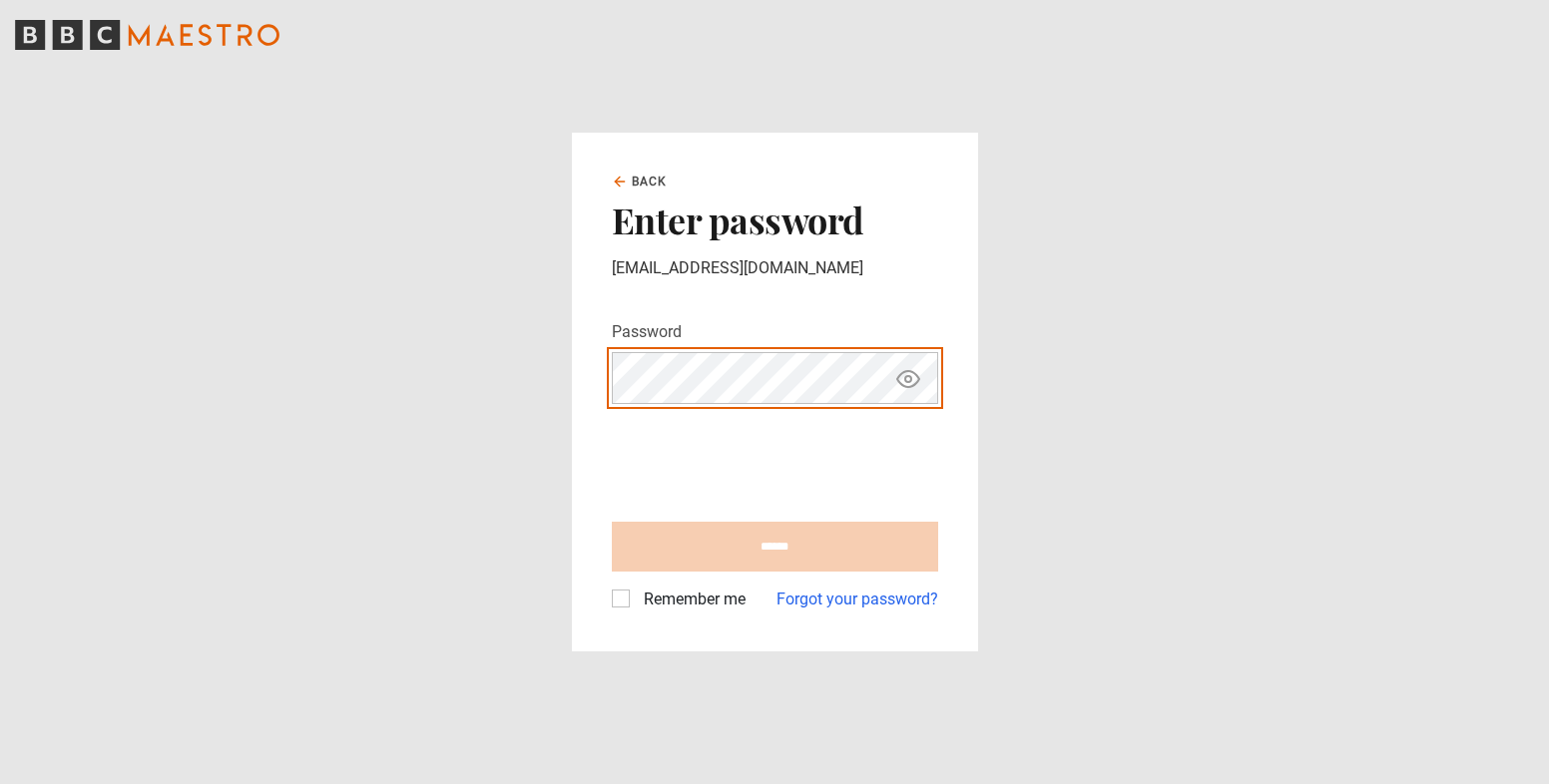 scroll, scrollTop: 0, scrollLeft: 0, axis: both 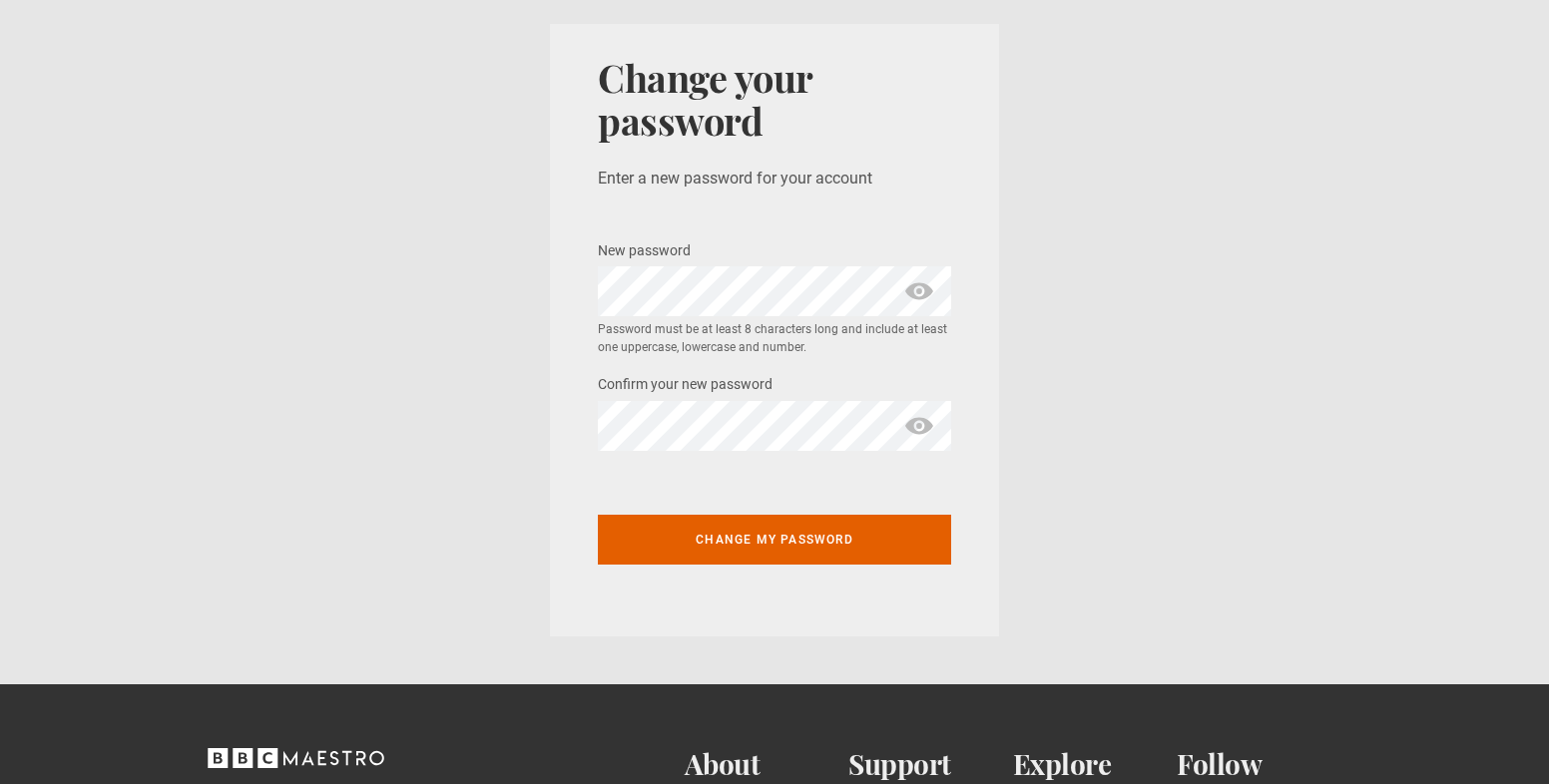 click at bounding box center (919, 426) 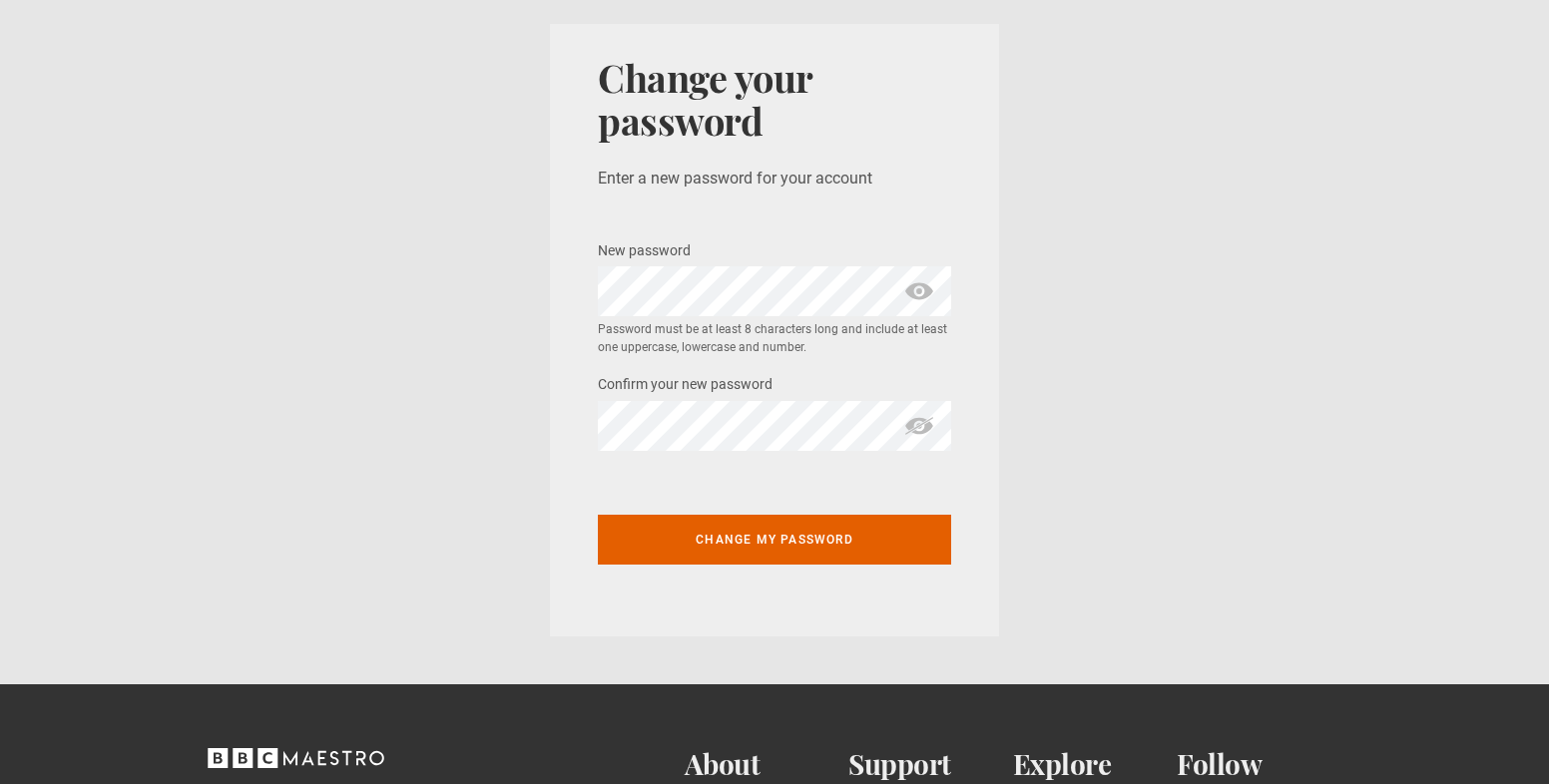 click at bounding box center [919, 291] 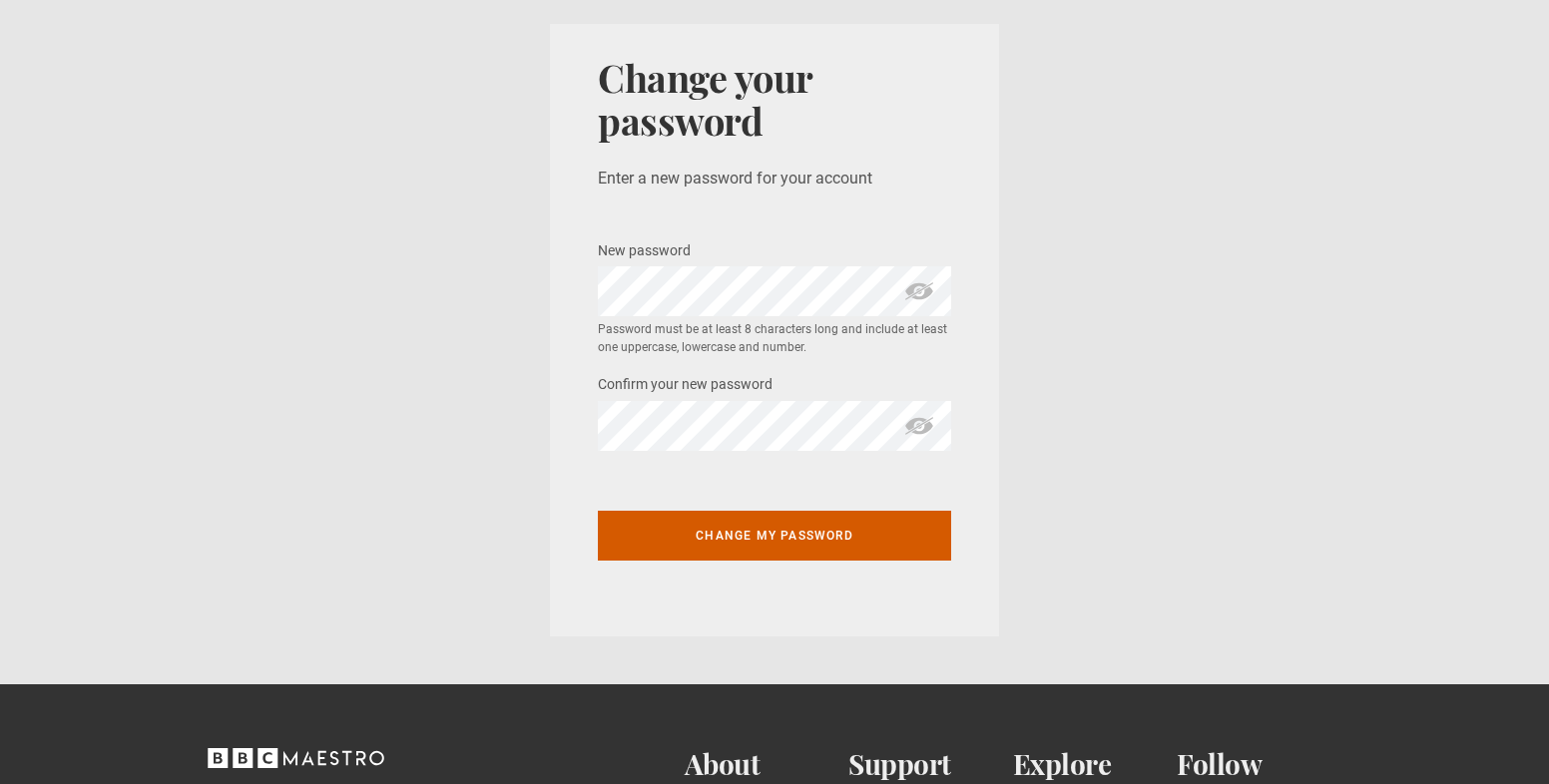 click on "Change my password" at bounding box center (774, 536) 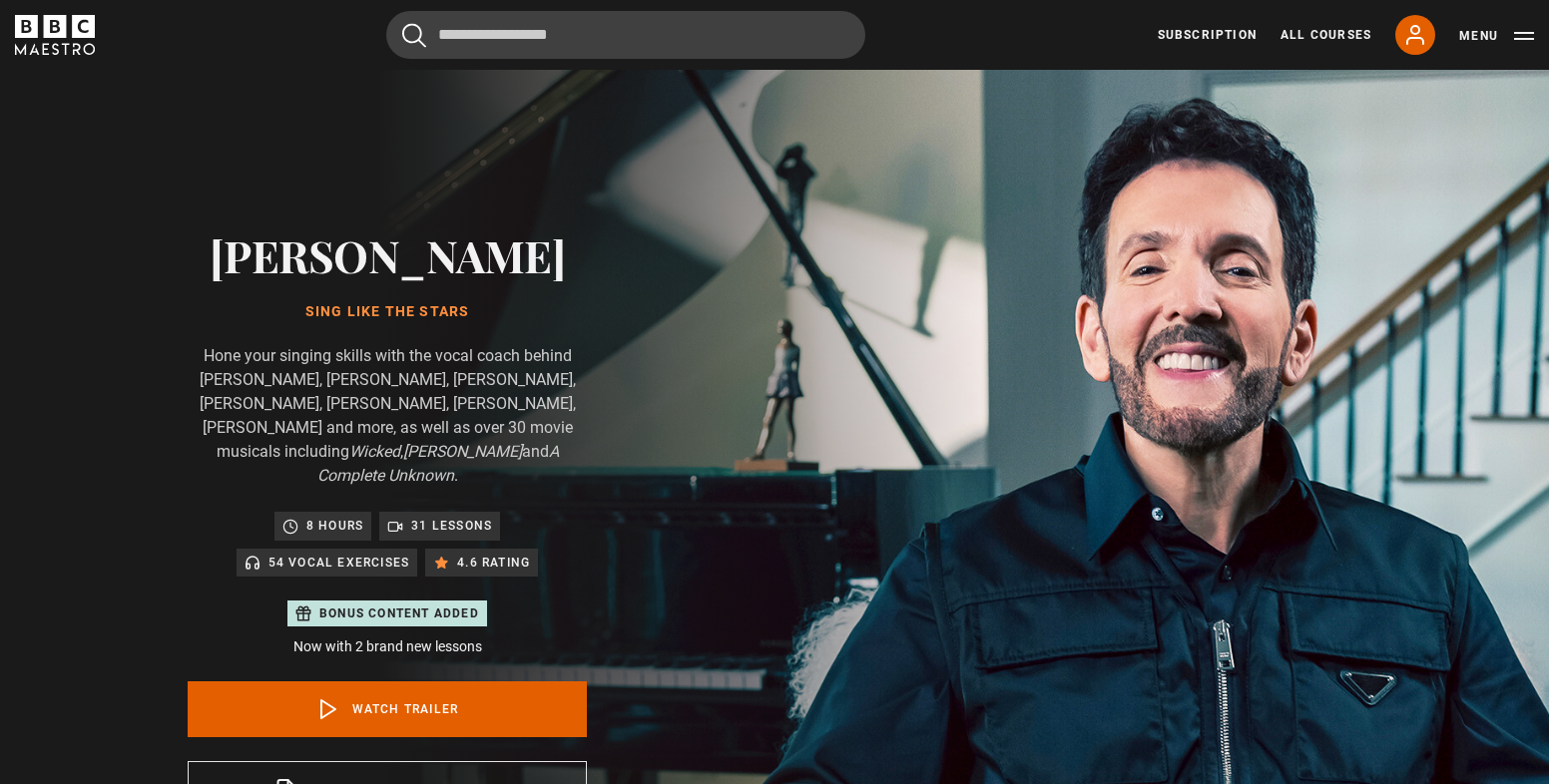 scroll, scrollTop: 0, scrollLeft: 0, axis: both 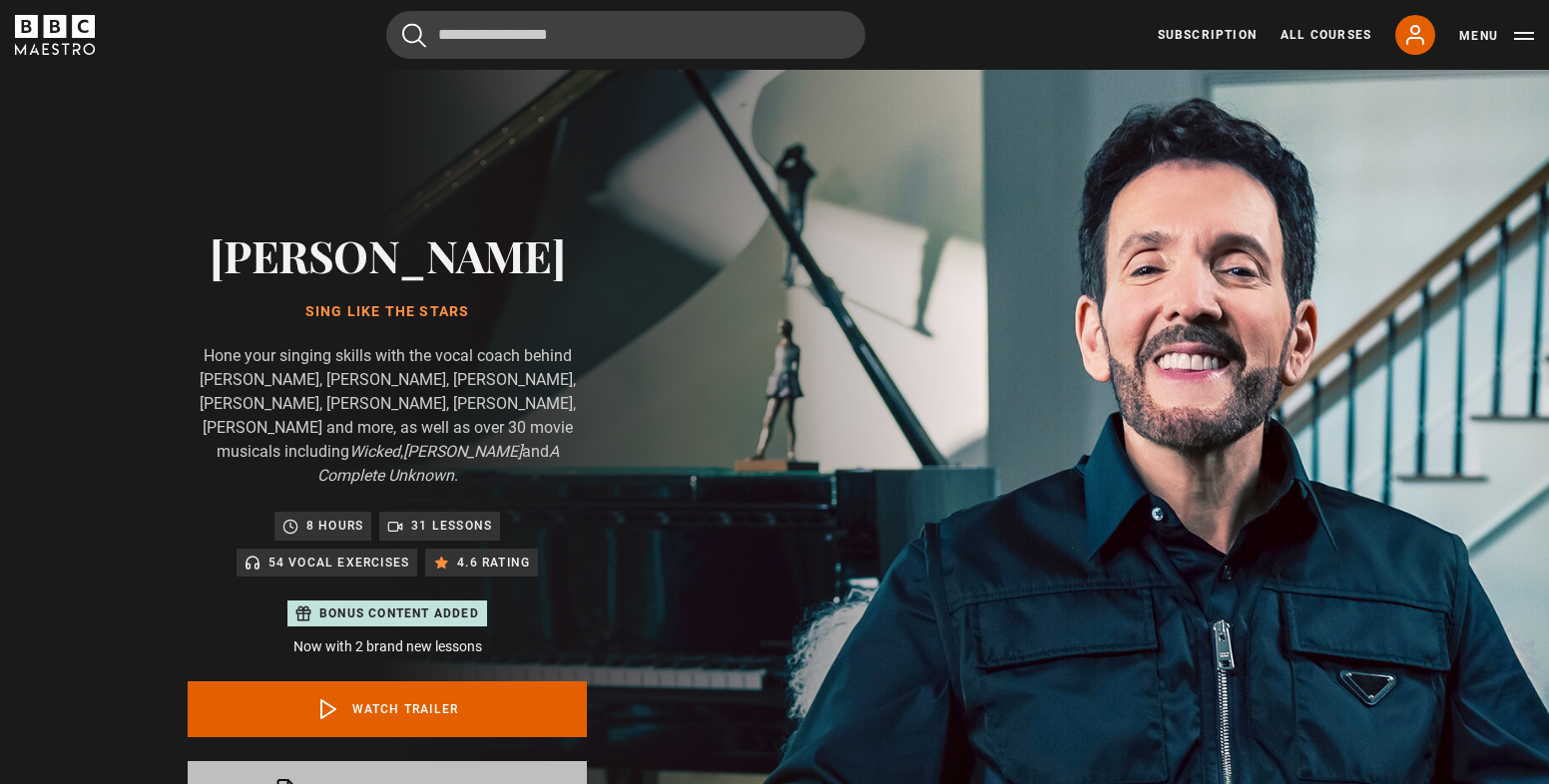 click on "Course notes & exercises
opens in a new tab" at bounding box center (387, 790) 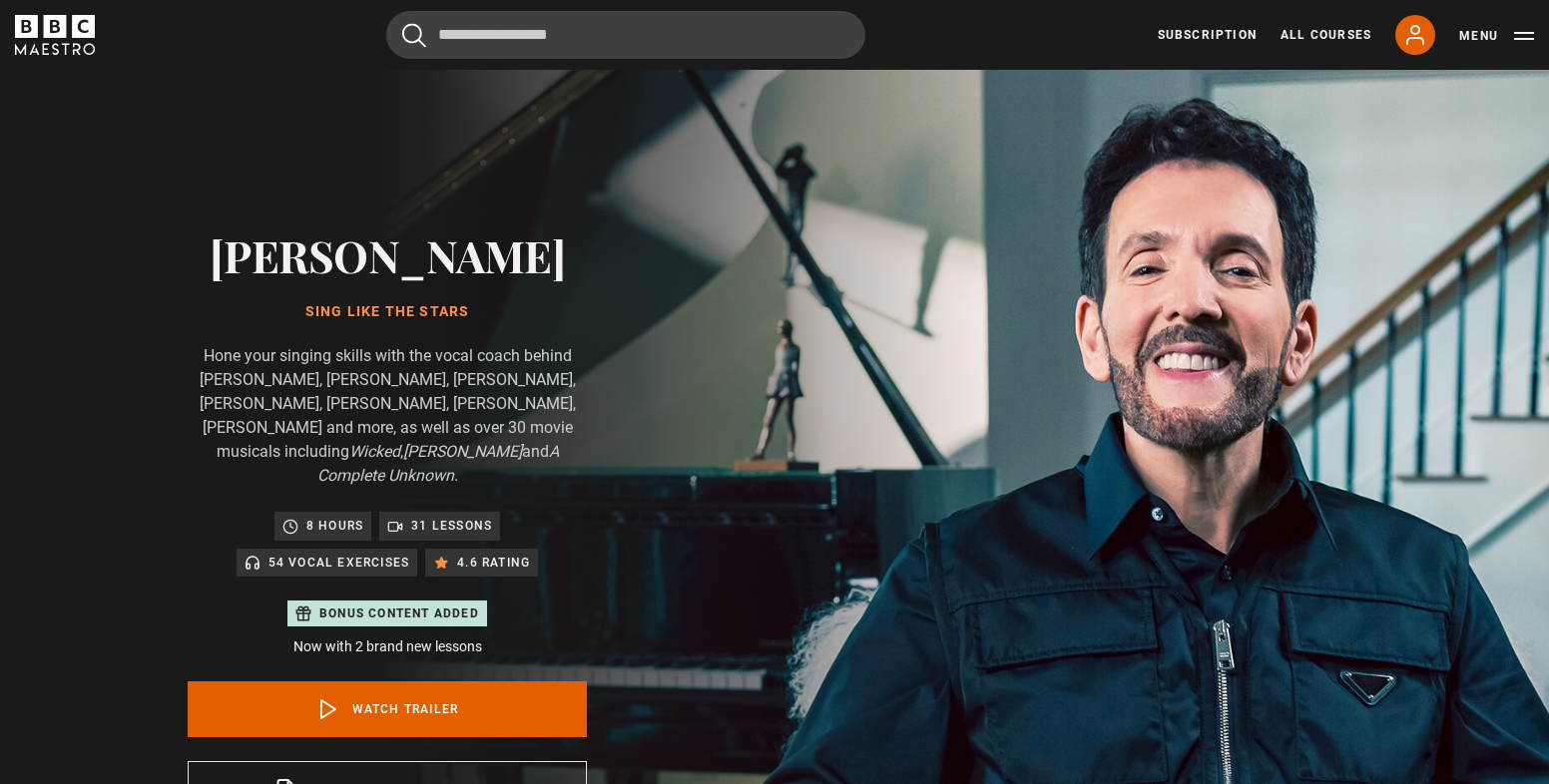 click at bounding box center (844, 524) 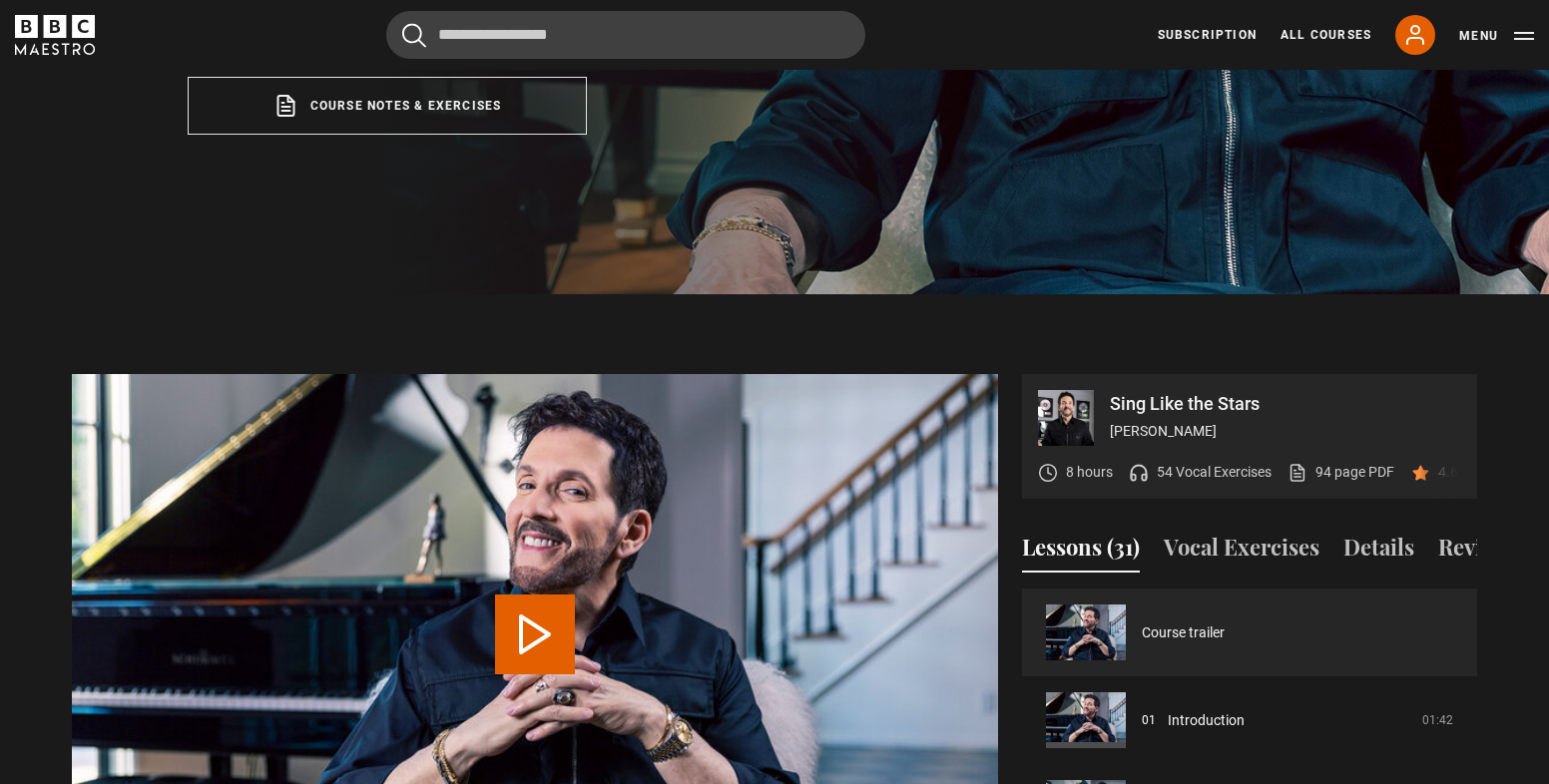 click on "Sing Like the Stars
Eric Vetro
8 hours
54 Vocal Exercises
94 page PDF
(opens in new tab)
4.6 (56)
Video Player is loading. Play Video 10s Skip Back 10 seconds 10s Skip Forward 10 seconds Loaded :  3.94% 0:00 Play Mute Current Time  0:00 - Duration  2:05 1x Playback Rate 2x 1.5x 1x , selected 0.5x Captions captions off , selected This is a modal window.
Lesson Completed
Up next
Introduction
Cancel
." at bounding box center (774, 686) 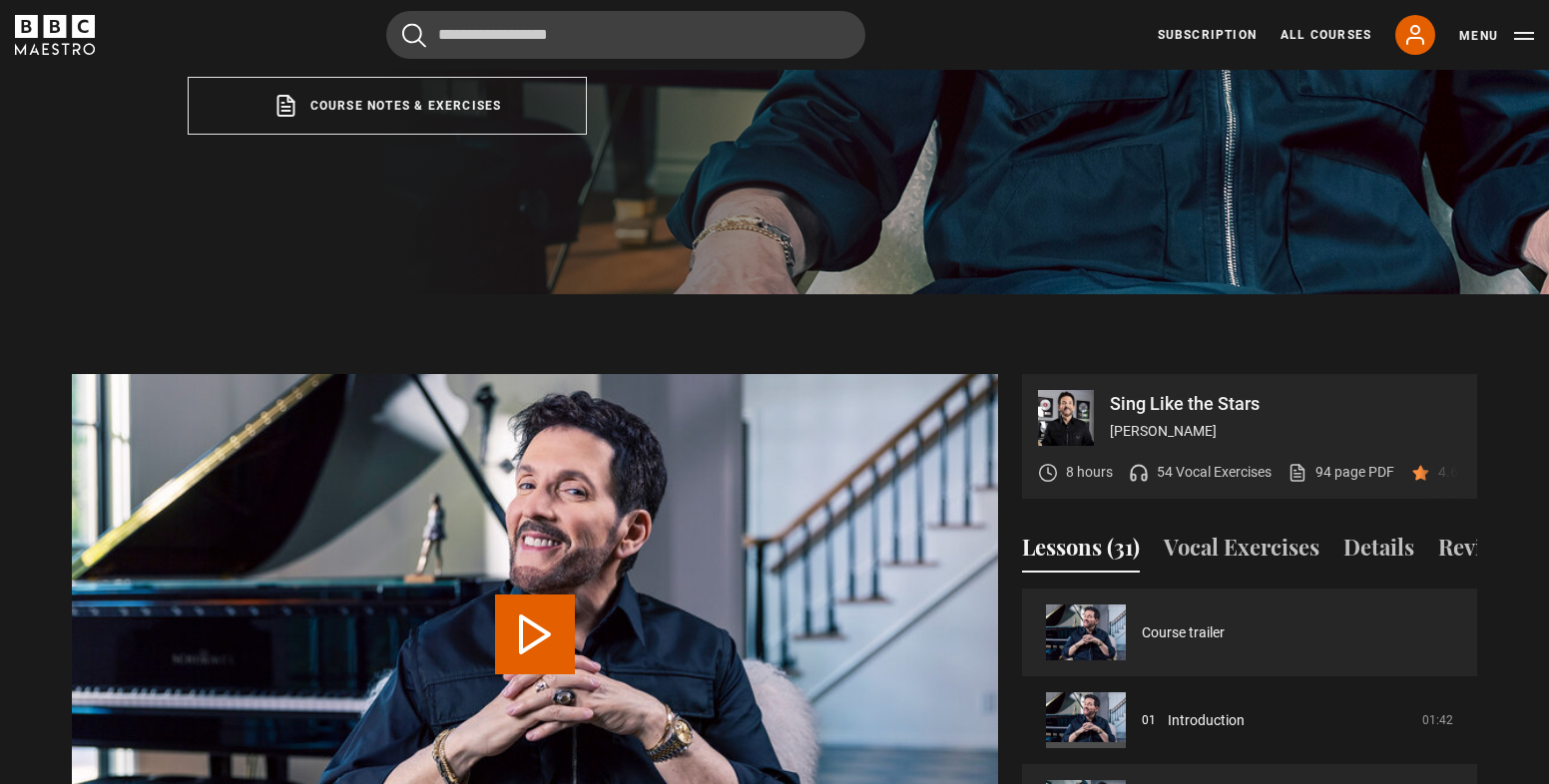click on "Origin story" at bounding box center (1204, 808) 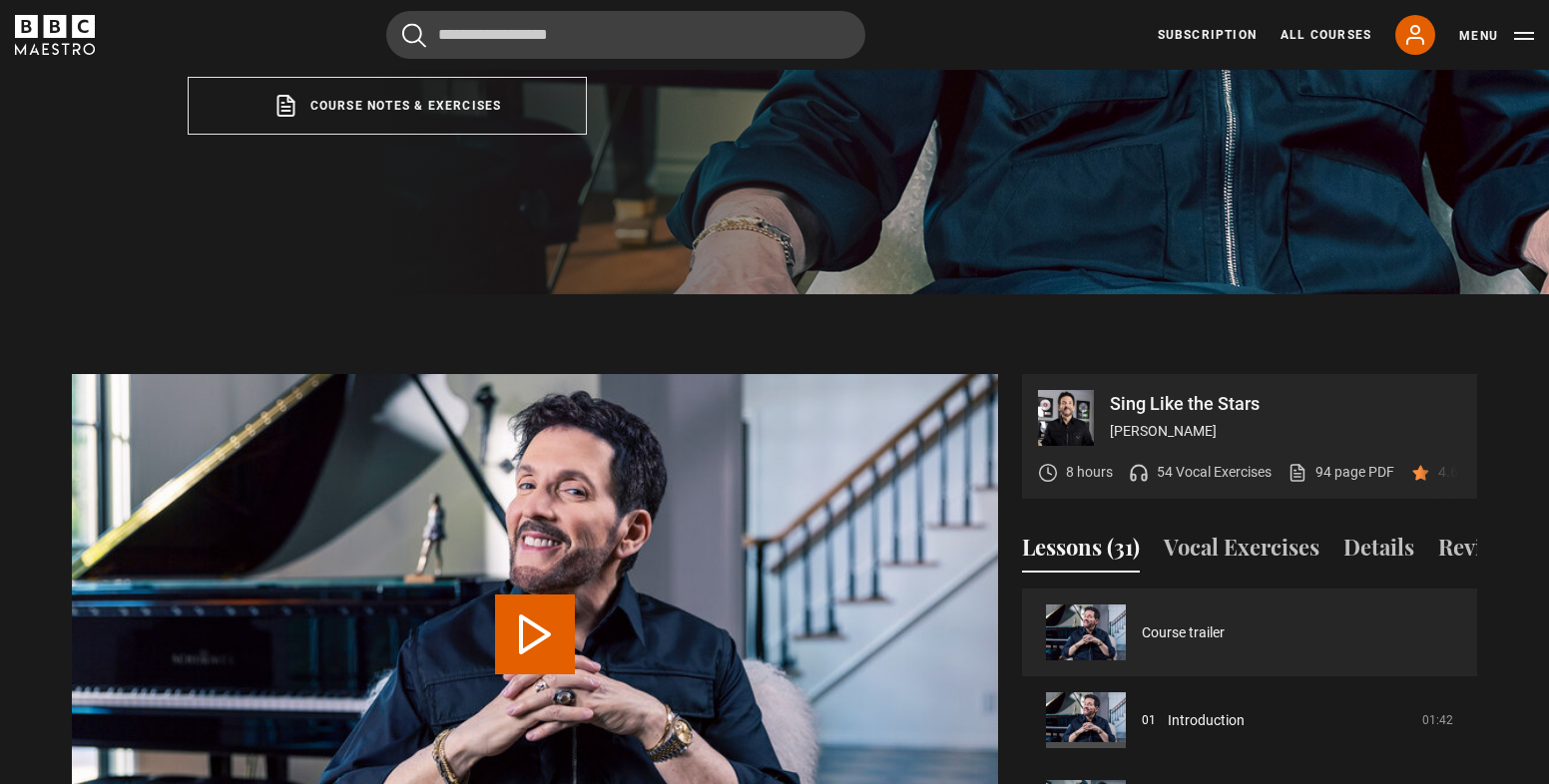 click on "54 Vocal Exercises" at bounding box center (1214, 472) 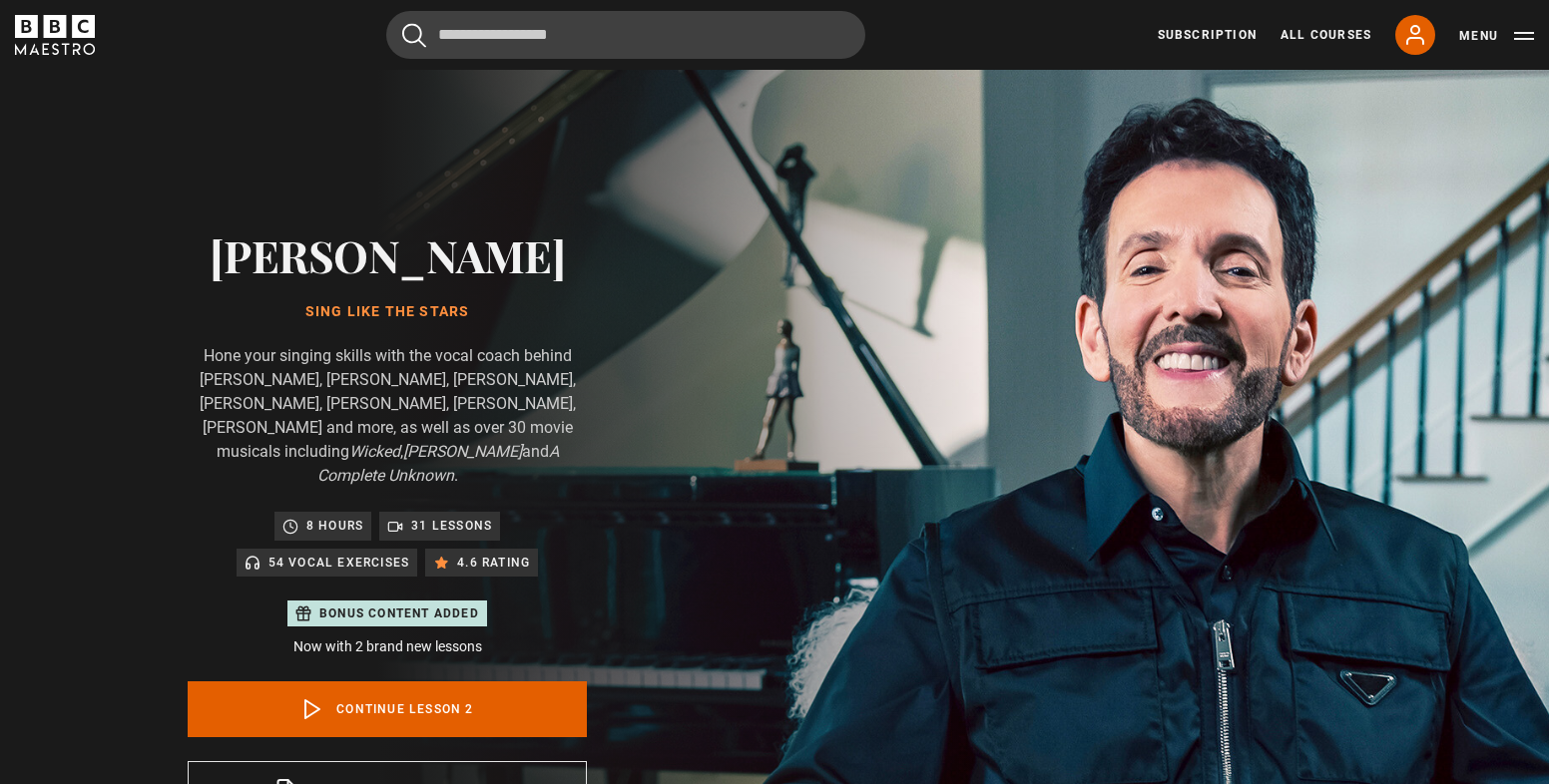 scroll, scrollTop: 953, scrollLeft: 0, axis: vertical 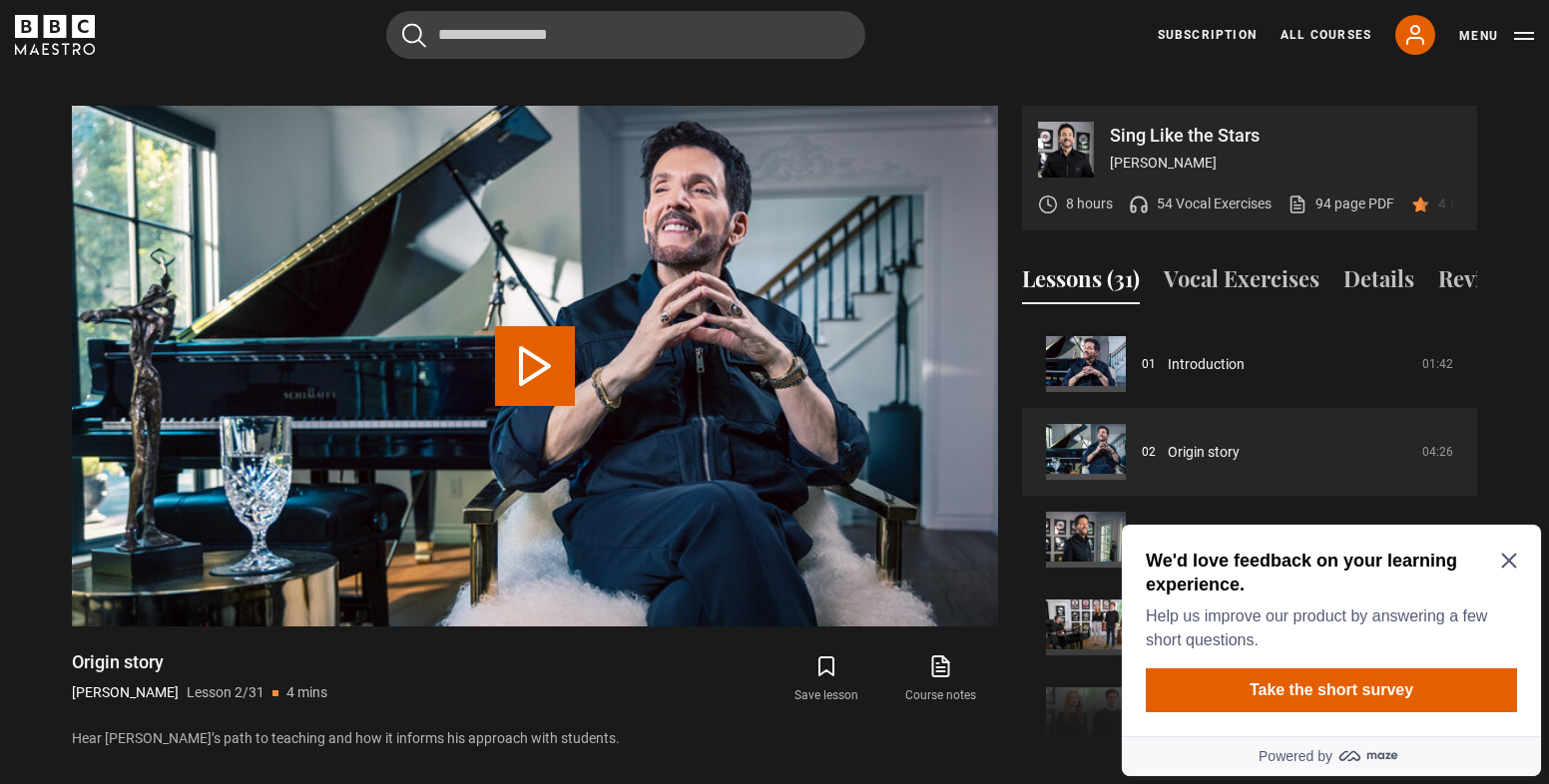 click on "We'd love feedback on your learning experience." at bounding box center (1327, 573) 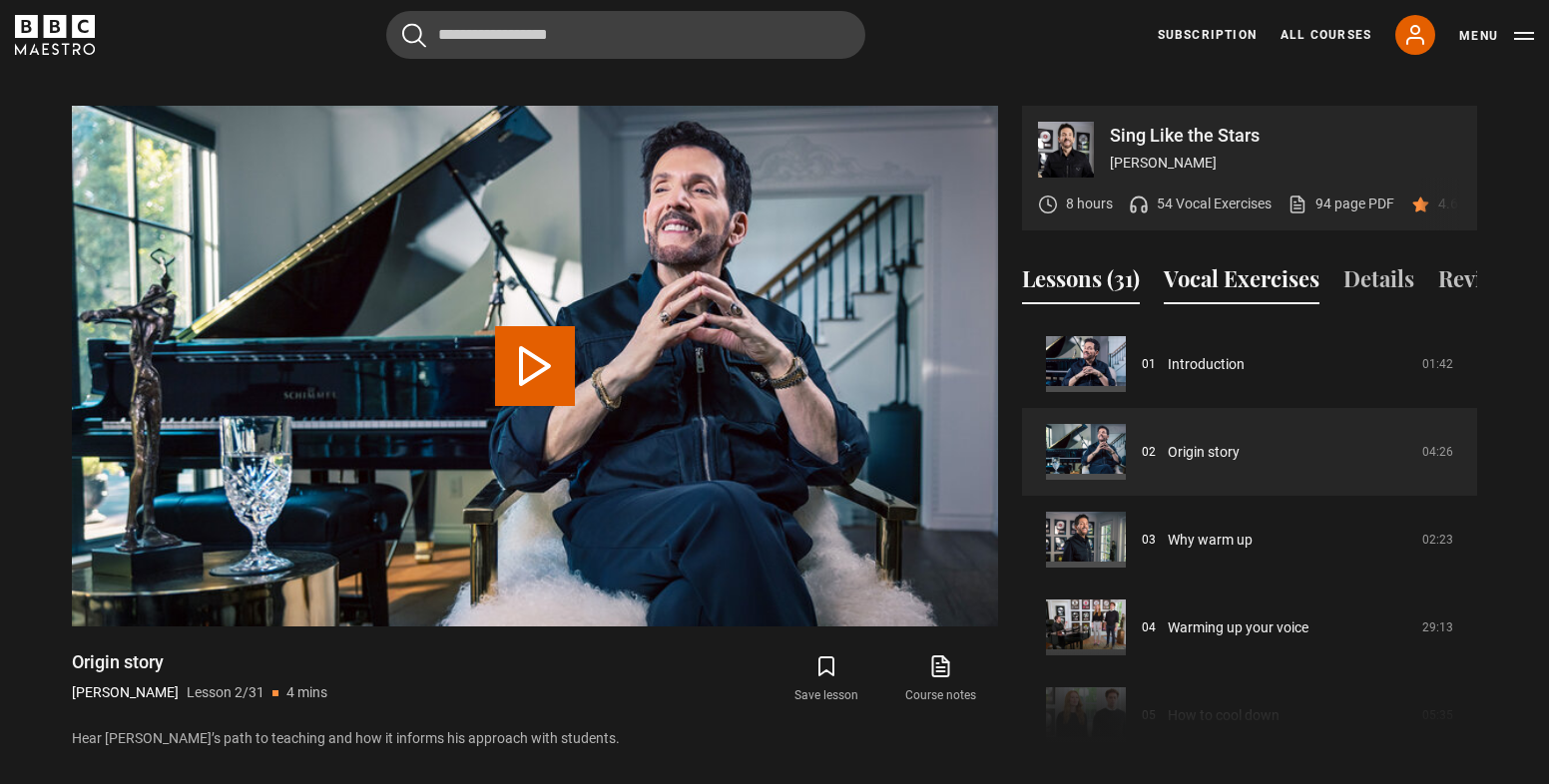 click on "Vocal Exercises" at bounding box center (1242, 283) 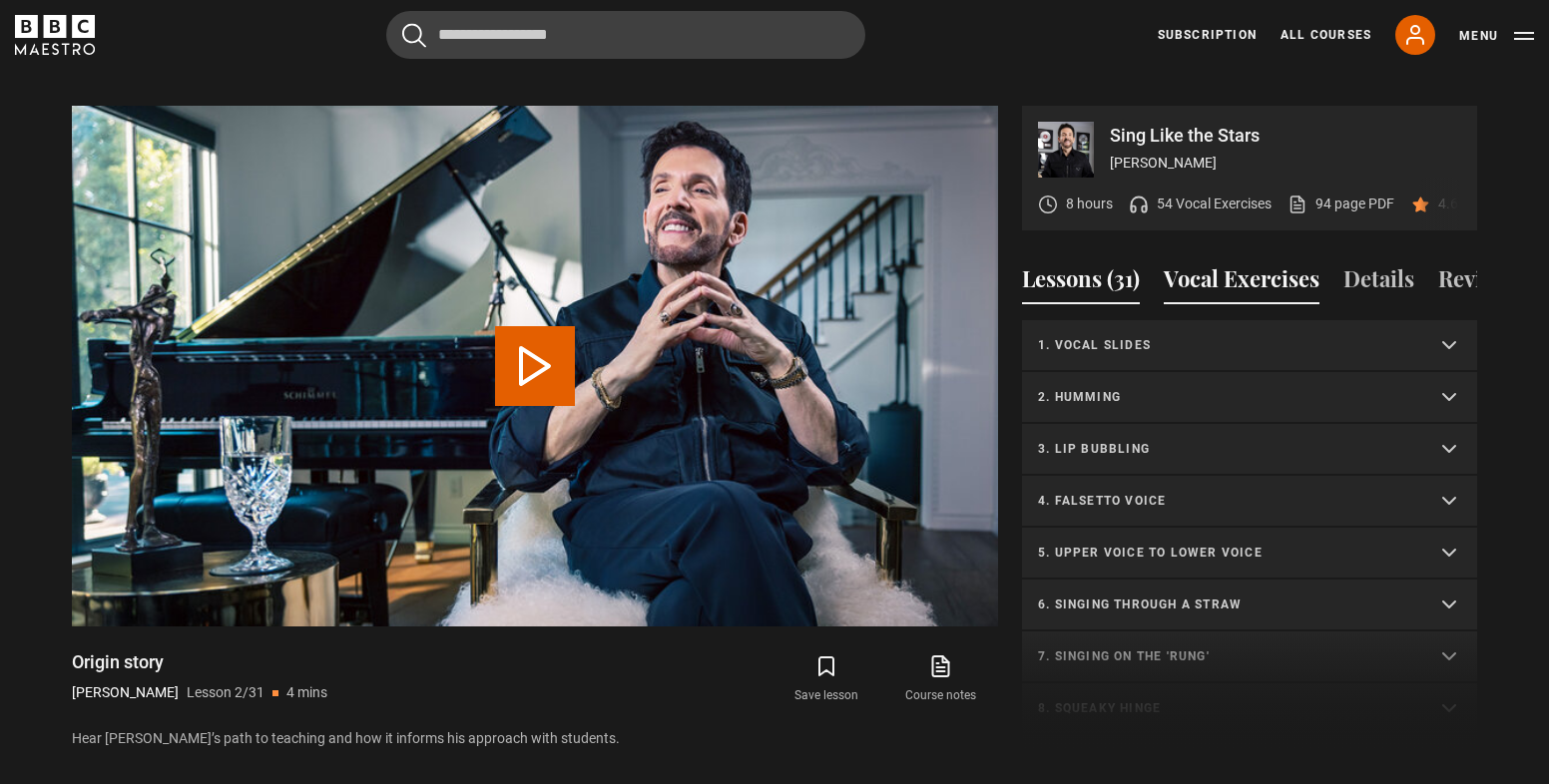 click on "Lessons (31)" at bounding box center [1081, 283] 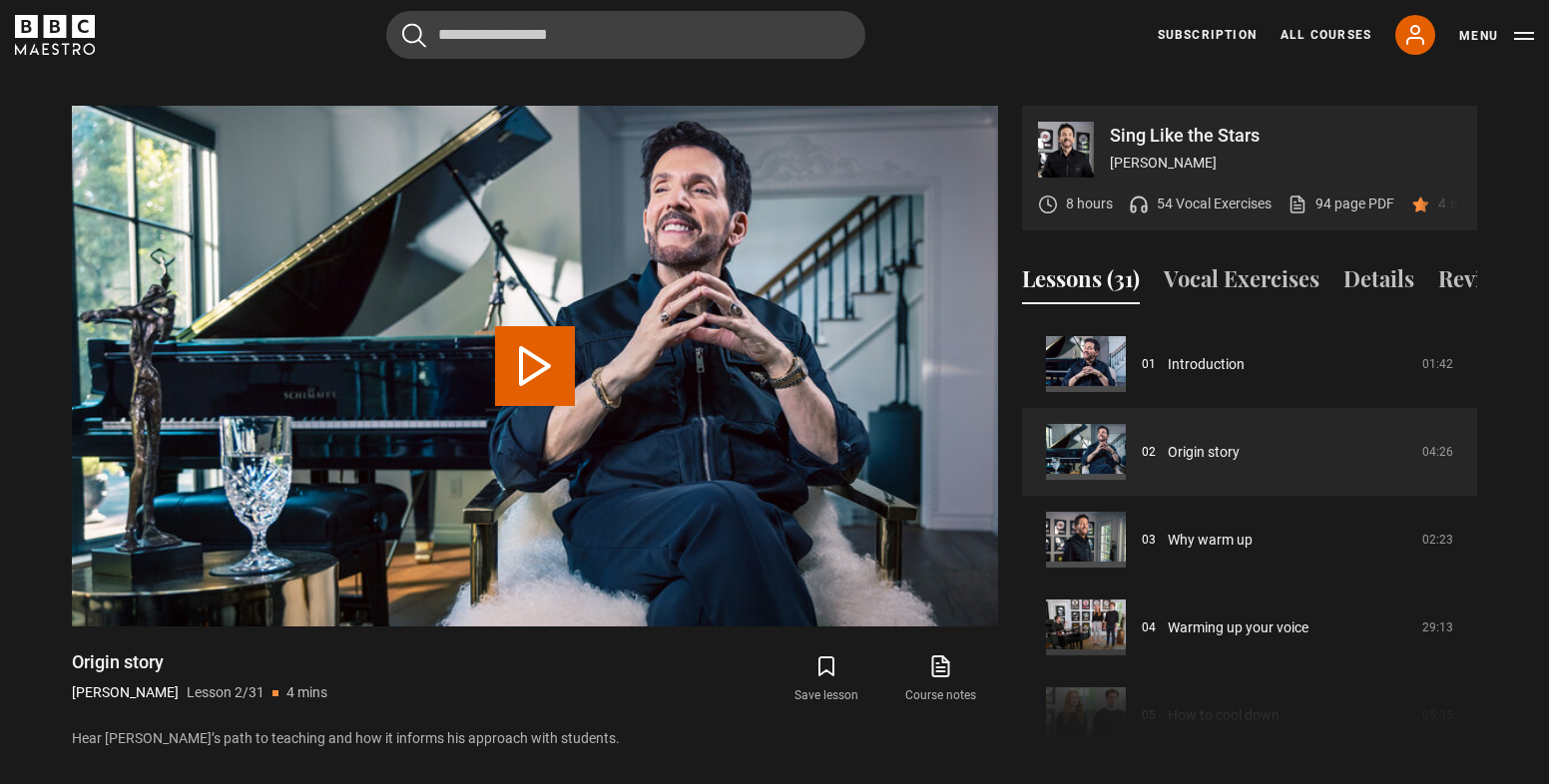 click on "Course trailer
01
Introduction
01:42
02
Origin story
04:26
03
Why warm up
02:23
04
Warming up your voice
29:13
05
How to cool down
05:35
06
Workshop" at bounding box center [1250, 536] 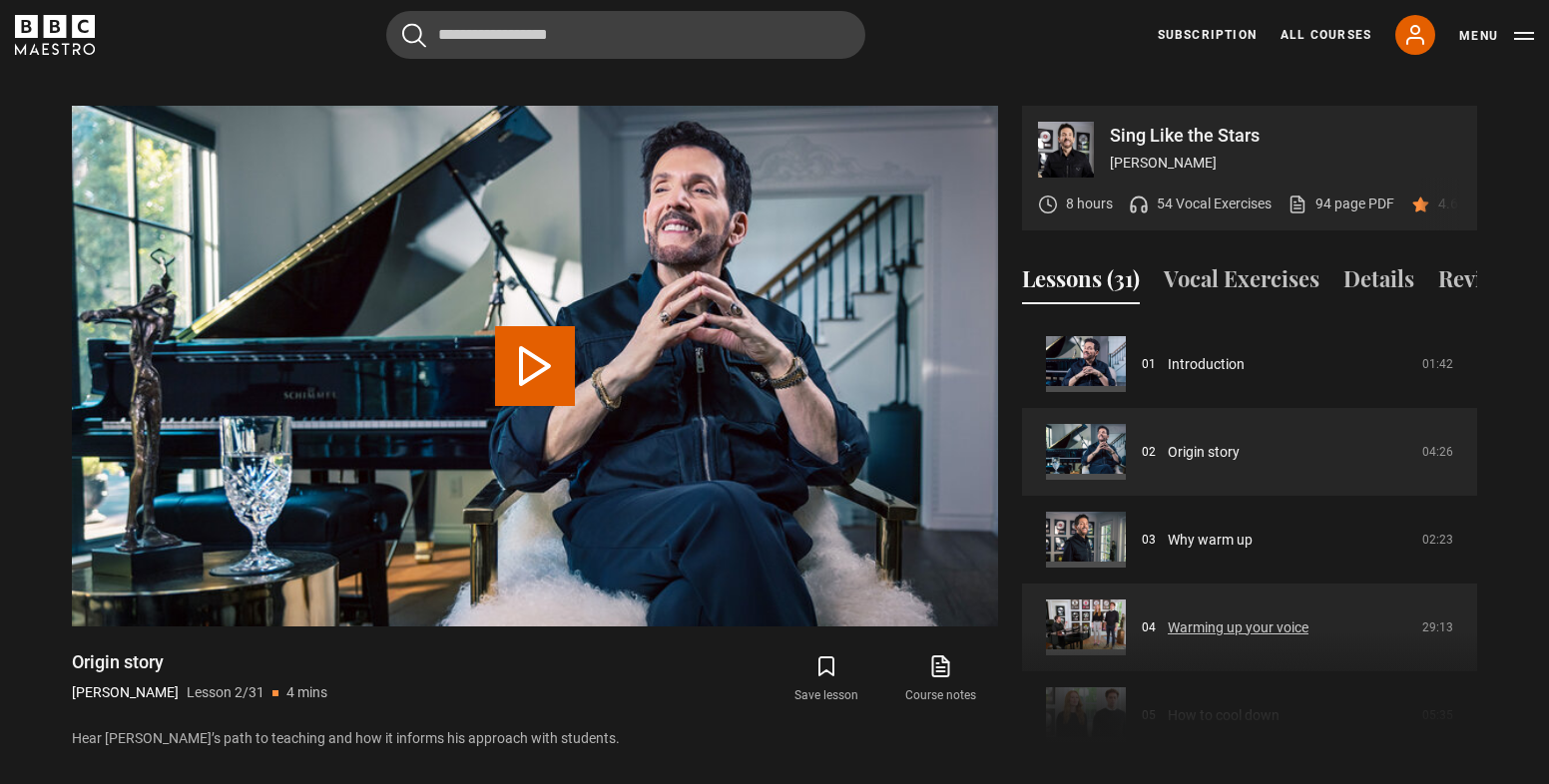 click on "Warming up your voice" at bounding box center [1238, 627] 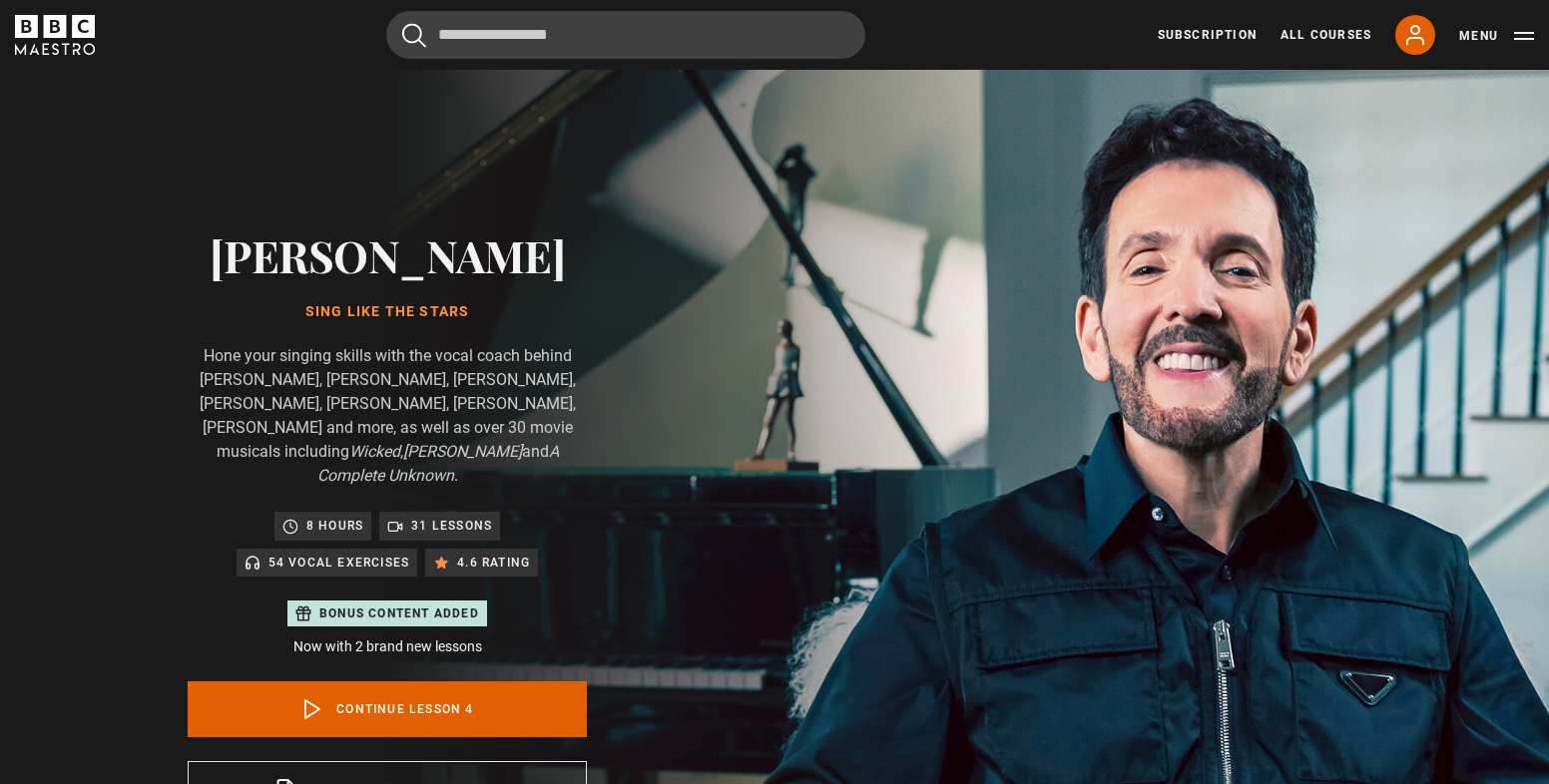 scroll, scrollTop: 953, scrollLeft: 0, axis: vertical 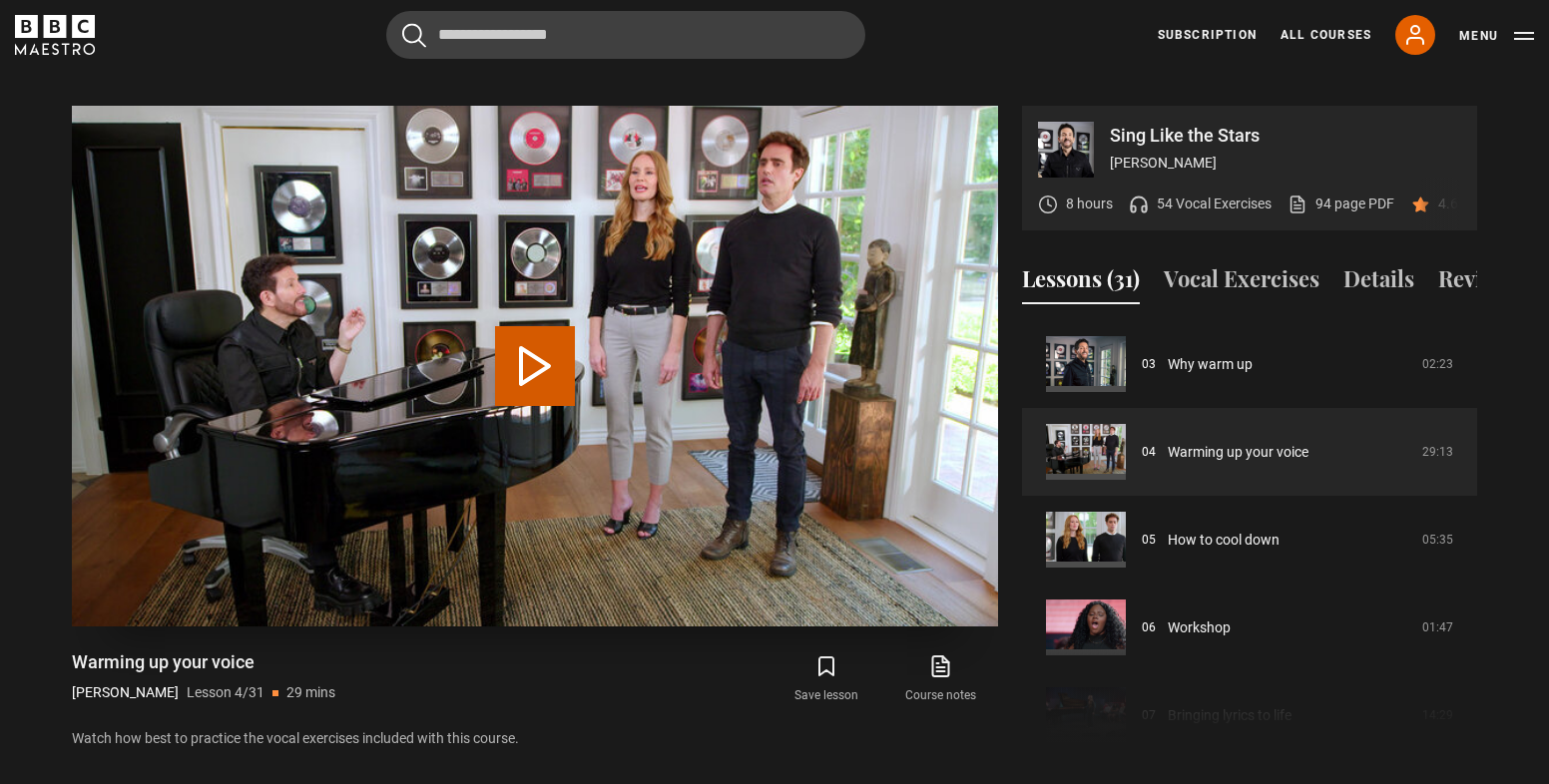 click on "Play Lesson Warming up your voice" at bounding box center [535, 366] 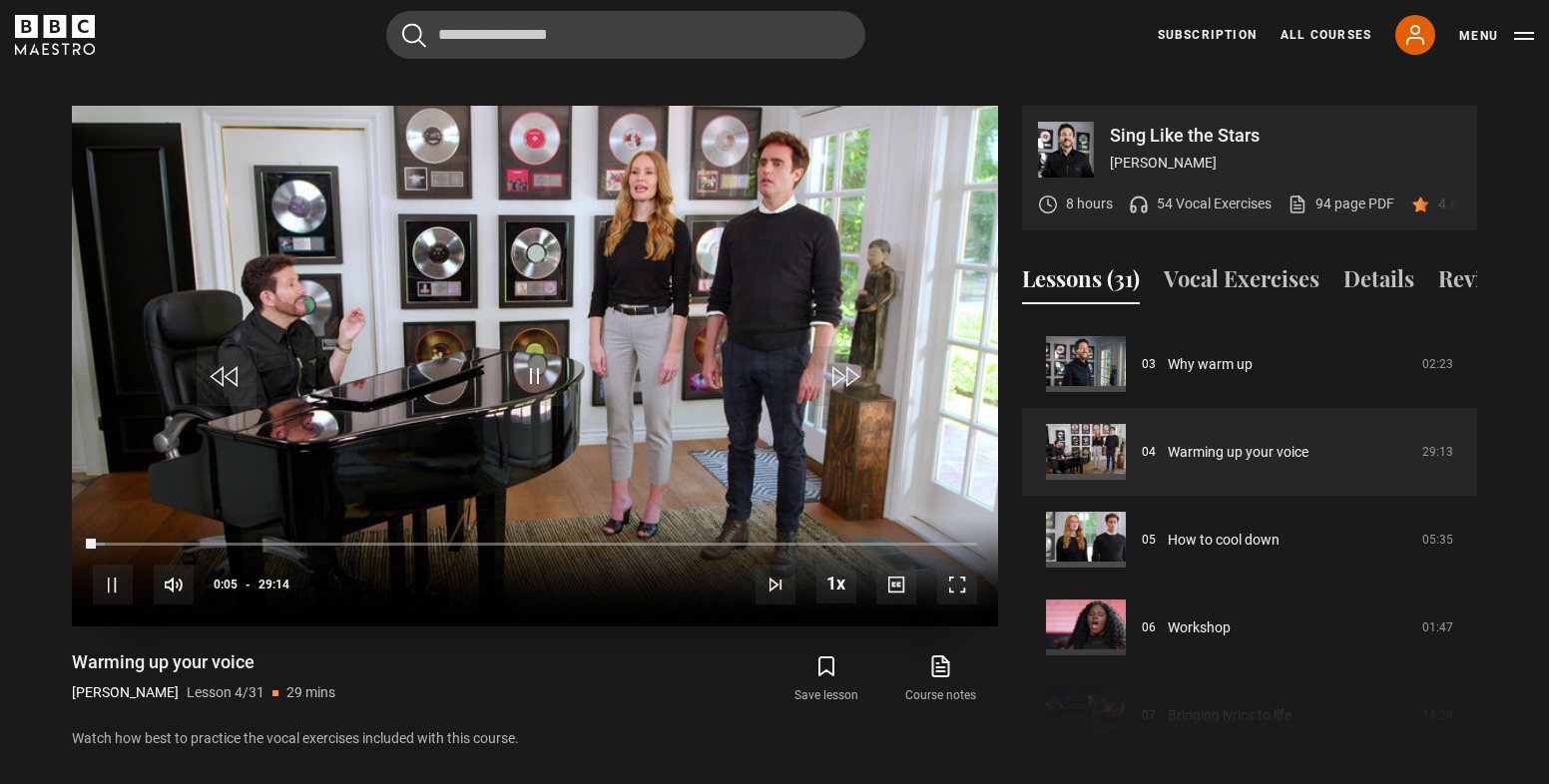 click at bounding box center [113, 585] 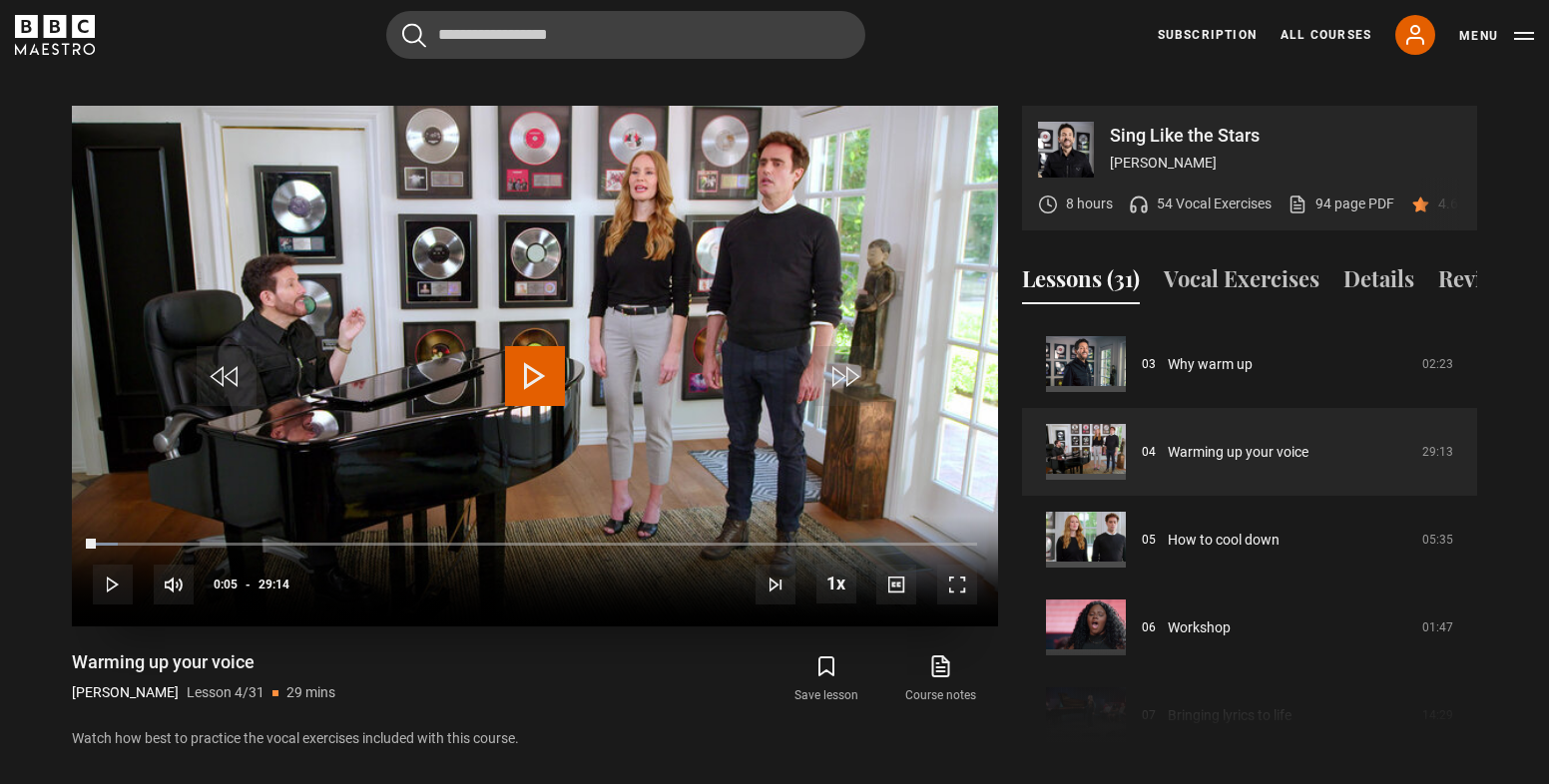 click at bounding box center (113, 585) 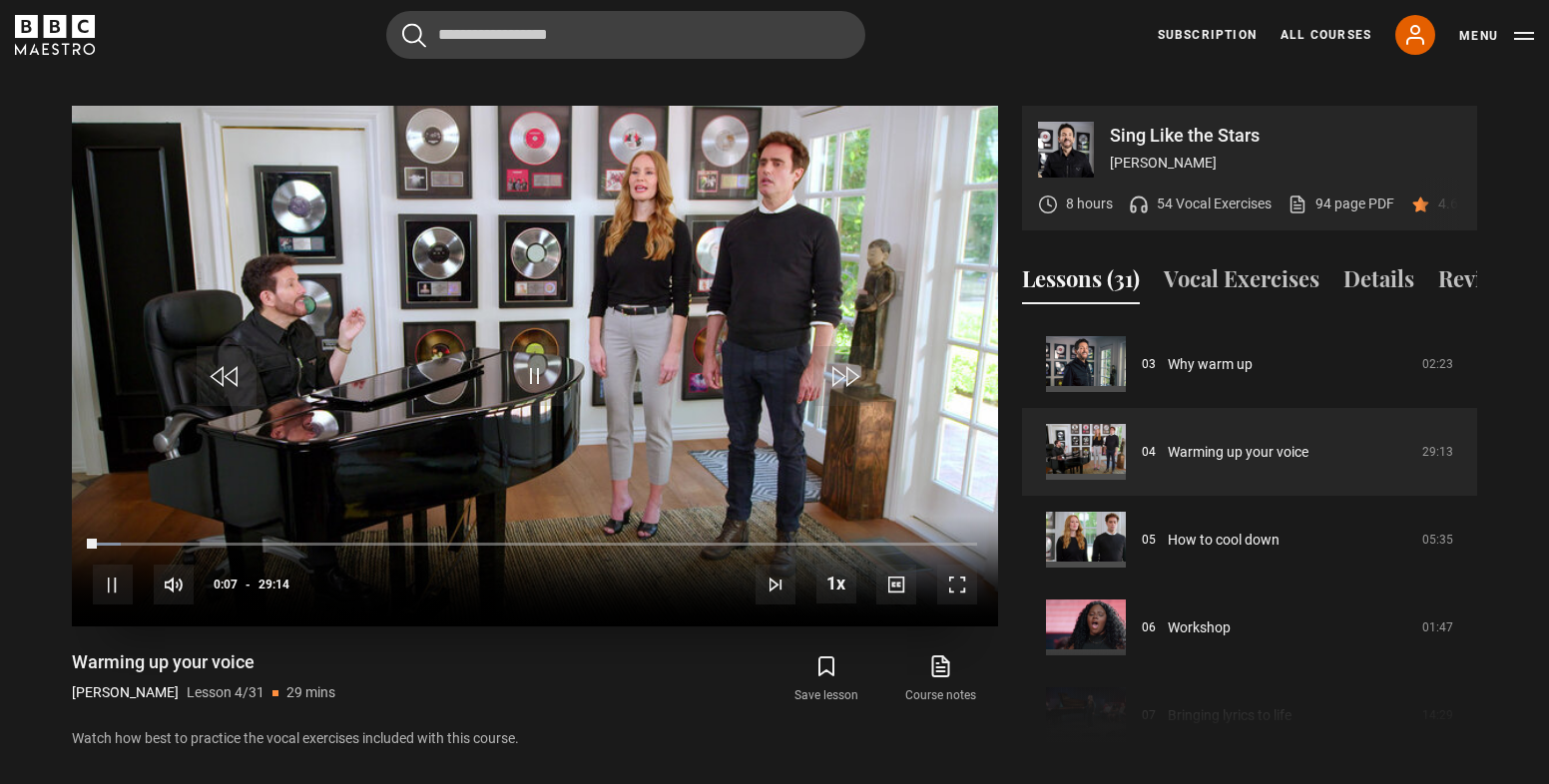 click at bounding box center (535, 376) 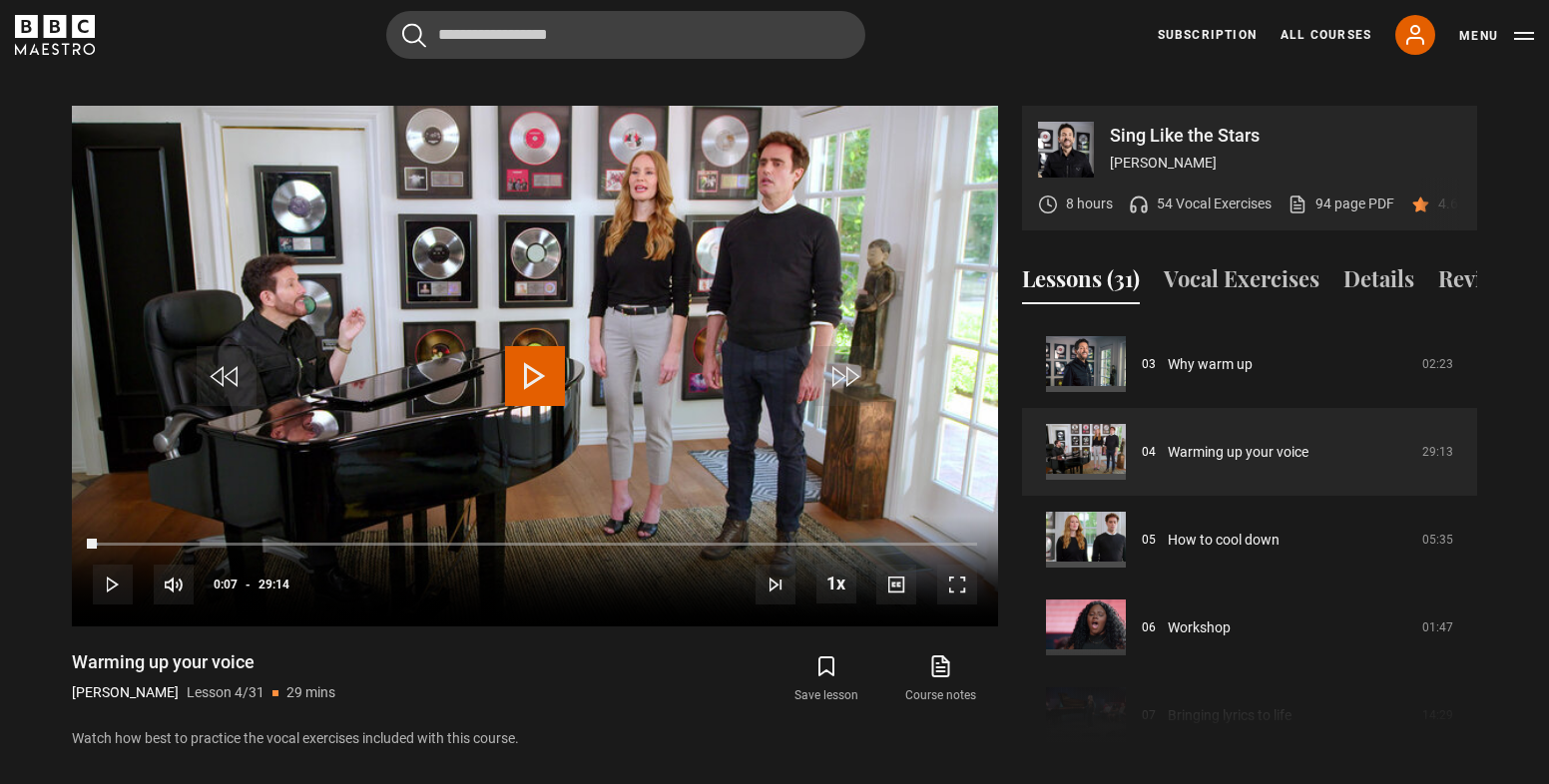 click on "Cancel
Courses
Previous courses
Next courses
[PERSON_NAME] Writing 12  Related Lessons New Ago [PERSON_NAME] Mastering Mixology 22  Related Lessons New [PERSON_NAME] Magical Storytelling 22  Related Lessons New Evy Poumpouras The Art of Influence 24  Related Lessons New [PERSON_NAME] Thriving in Business 24  Related Lessons [PERSON_NAME] Interior Design 20  Related Lessons New [PERSON_NAME] Sing Like the Stars 31  Related Lessons [PERSON_NAME]  Sleep Better 21  Related Lessons [PERSON_NAME] CBE Think Like an Entrepreneur 19  Related Lessons New 21" at bounding box center [774, 35] 